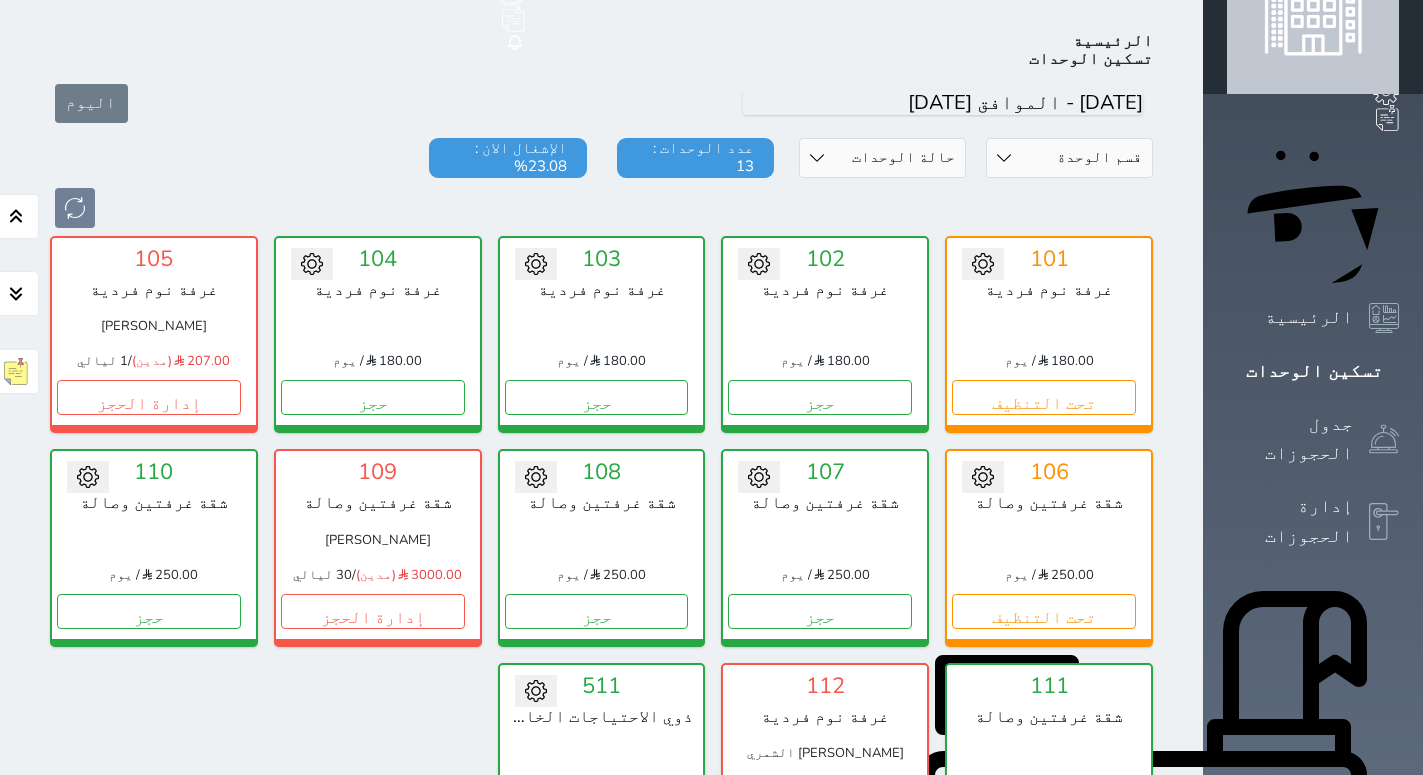 scroll, scrollTop: 78, scrollLeft: 0, axis: vertical 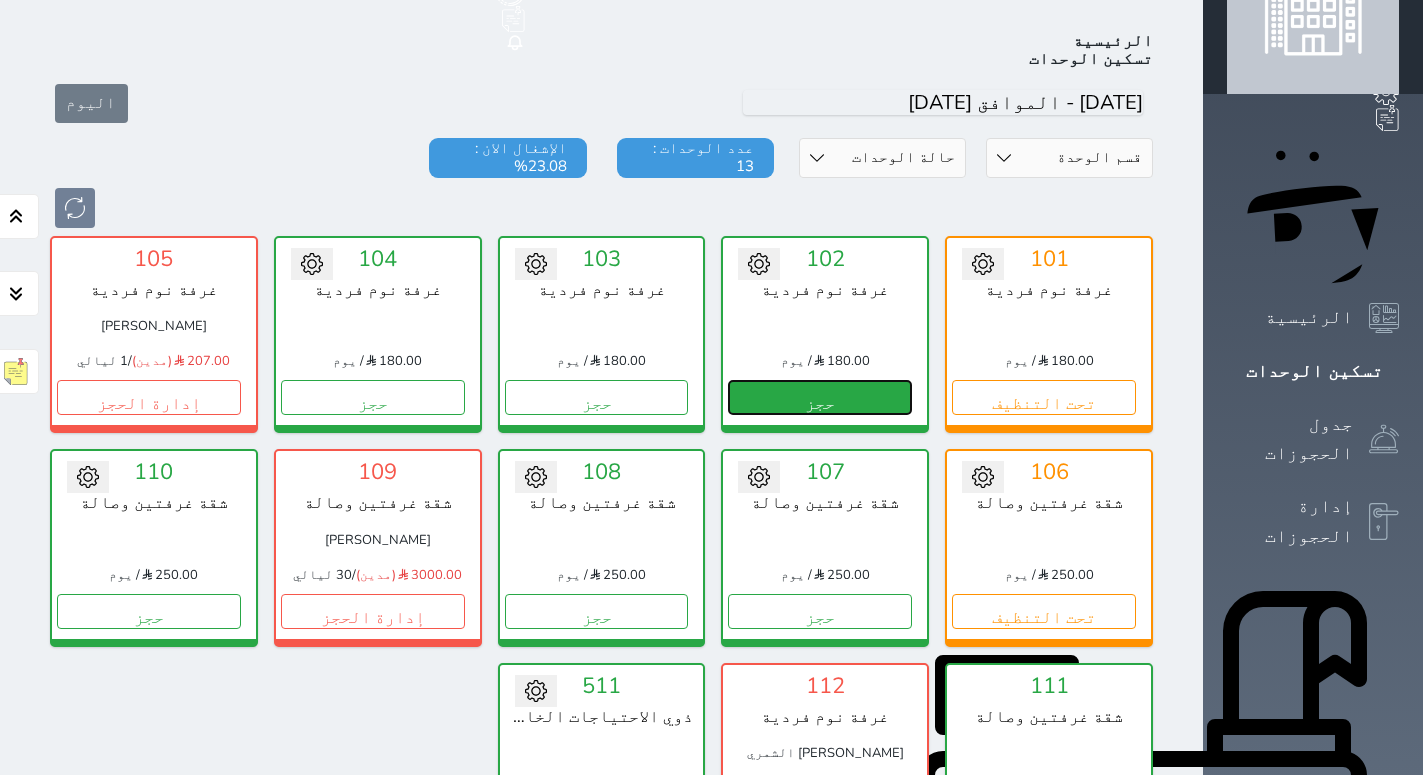 click on "حجز" at bounding box center (820, 397) 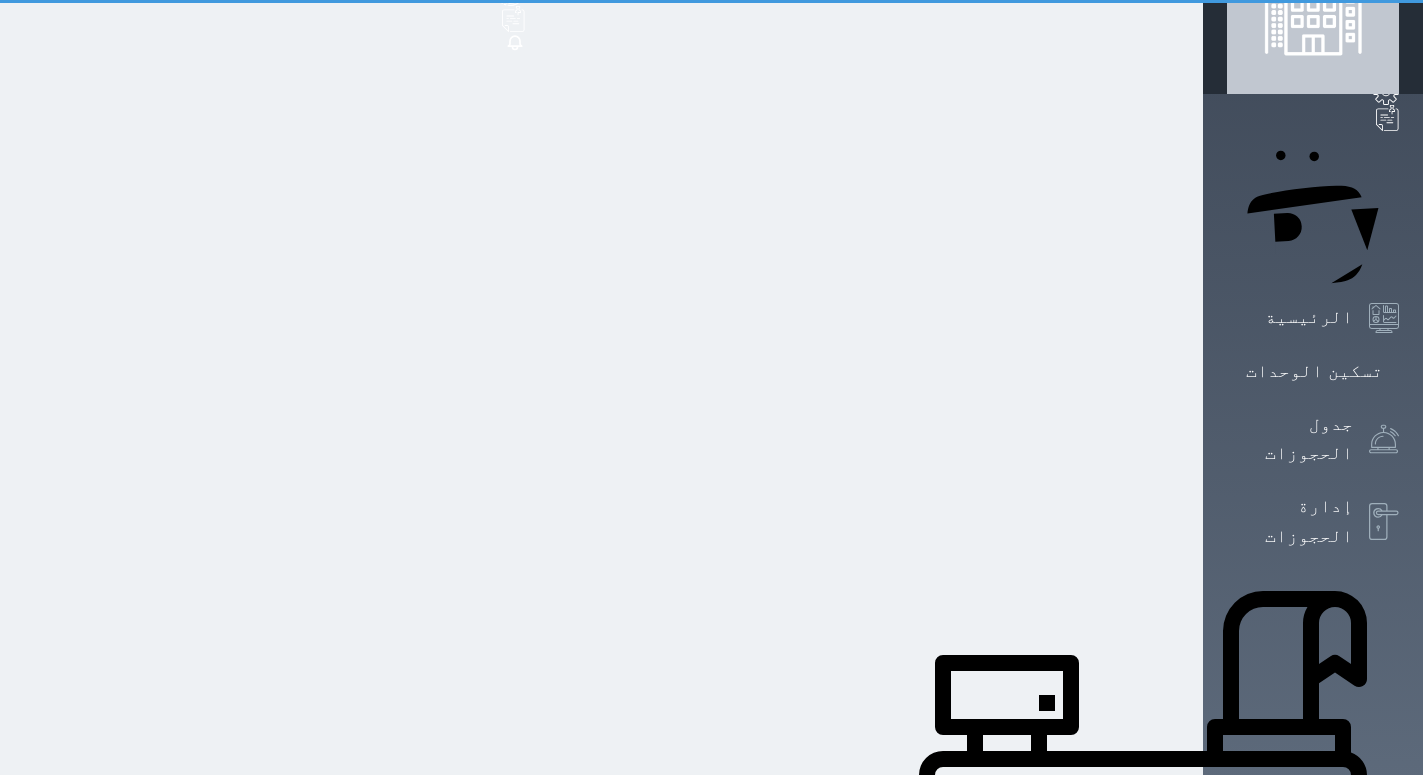 scroll, scrollTop: 9, scrollLeft: 0, axis: vertical 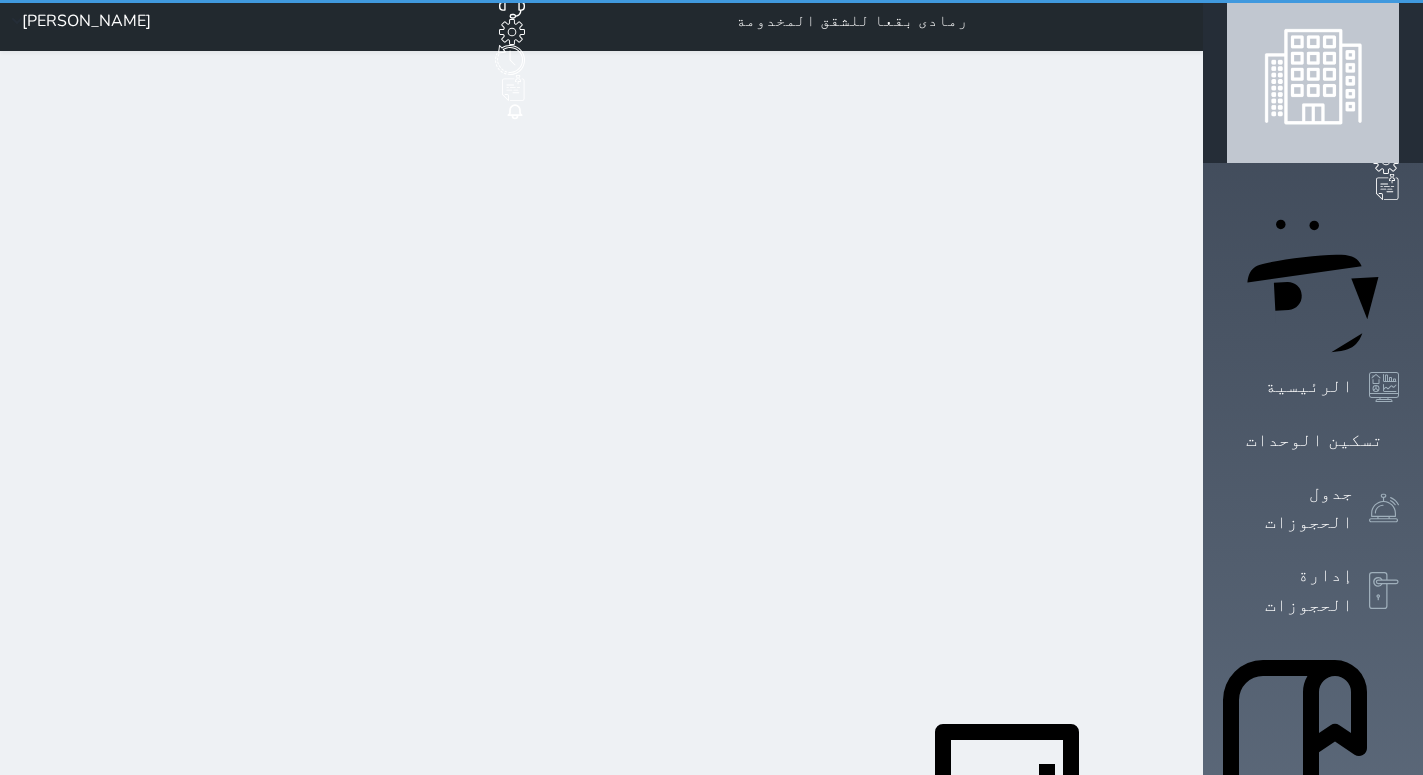 select on "1" 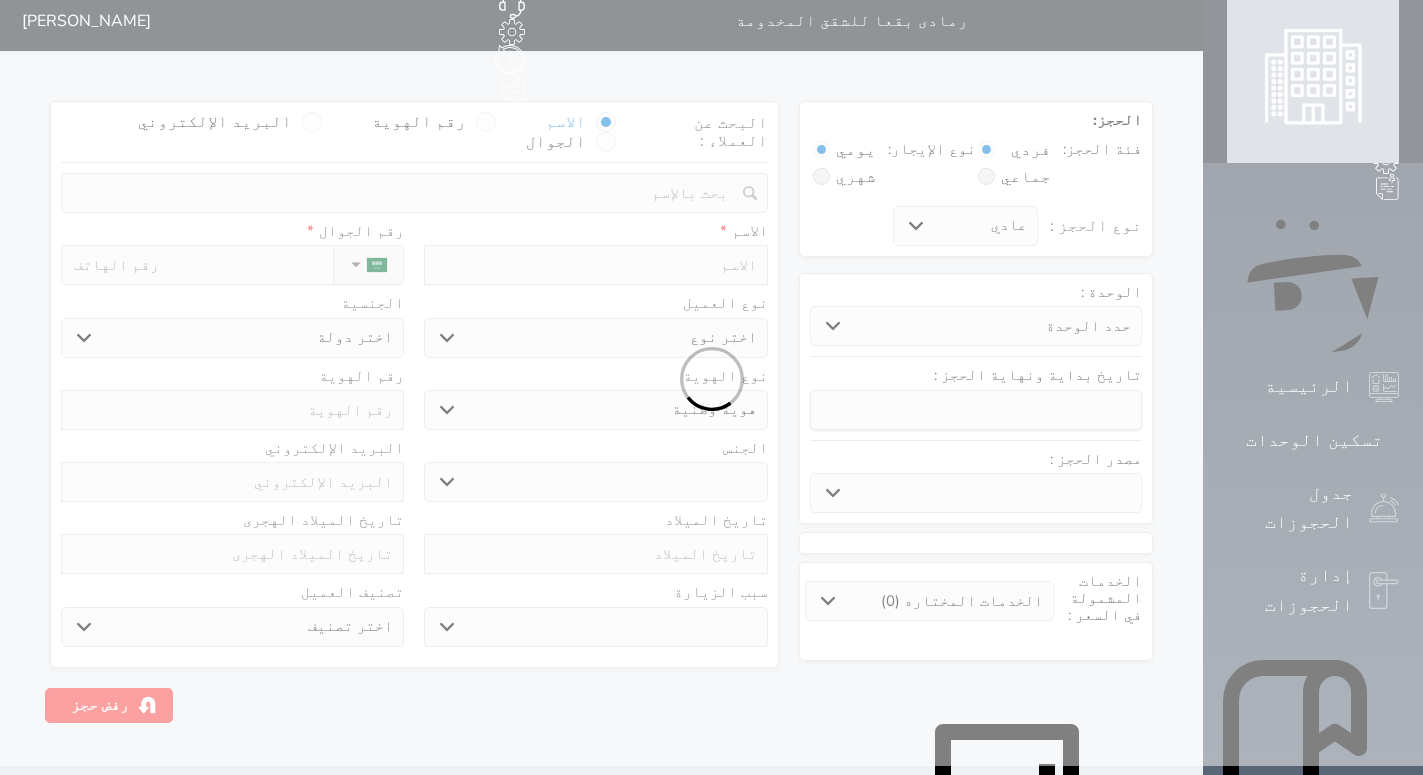 scroll, scrollTop: 0, scrollLeft: 0, axis: both 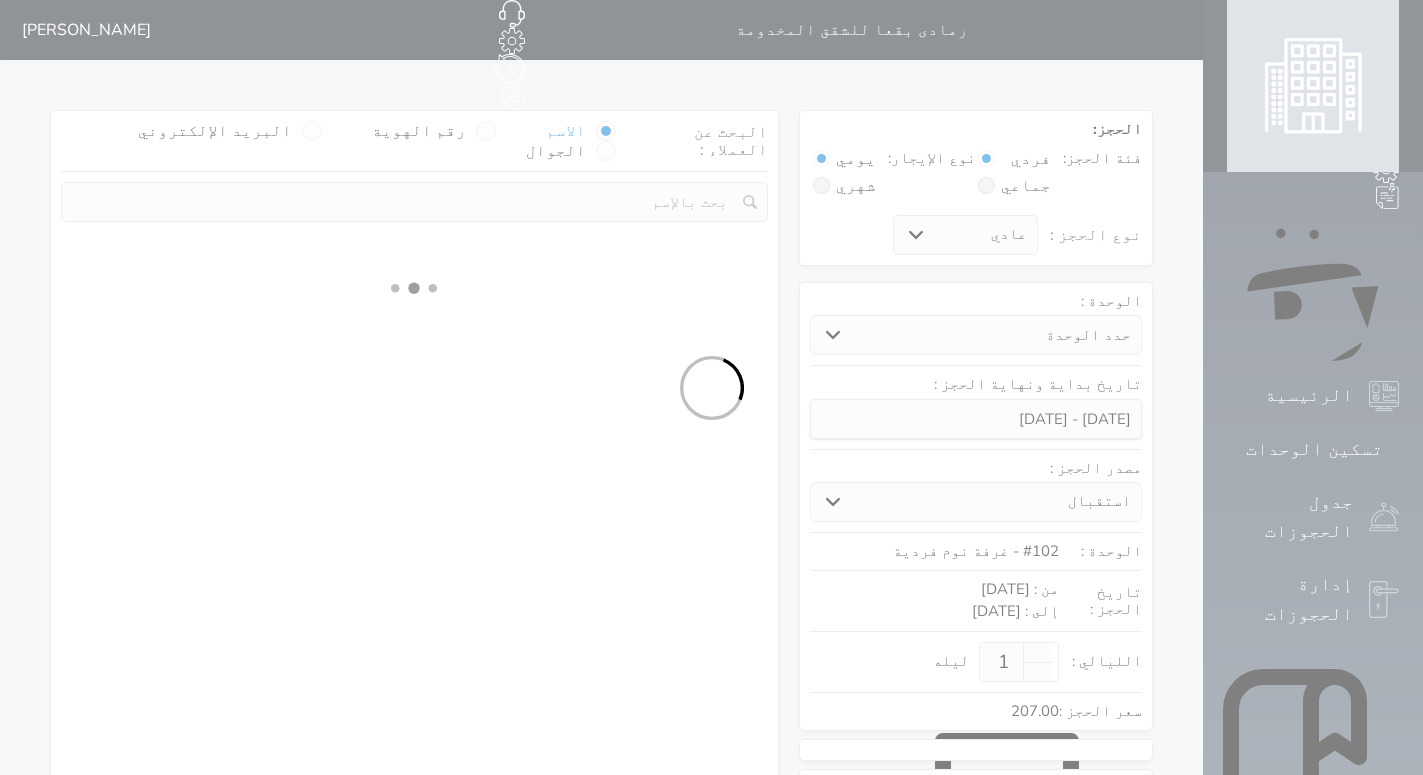 select 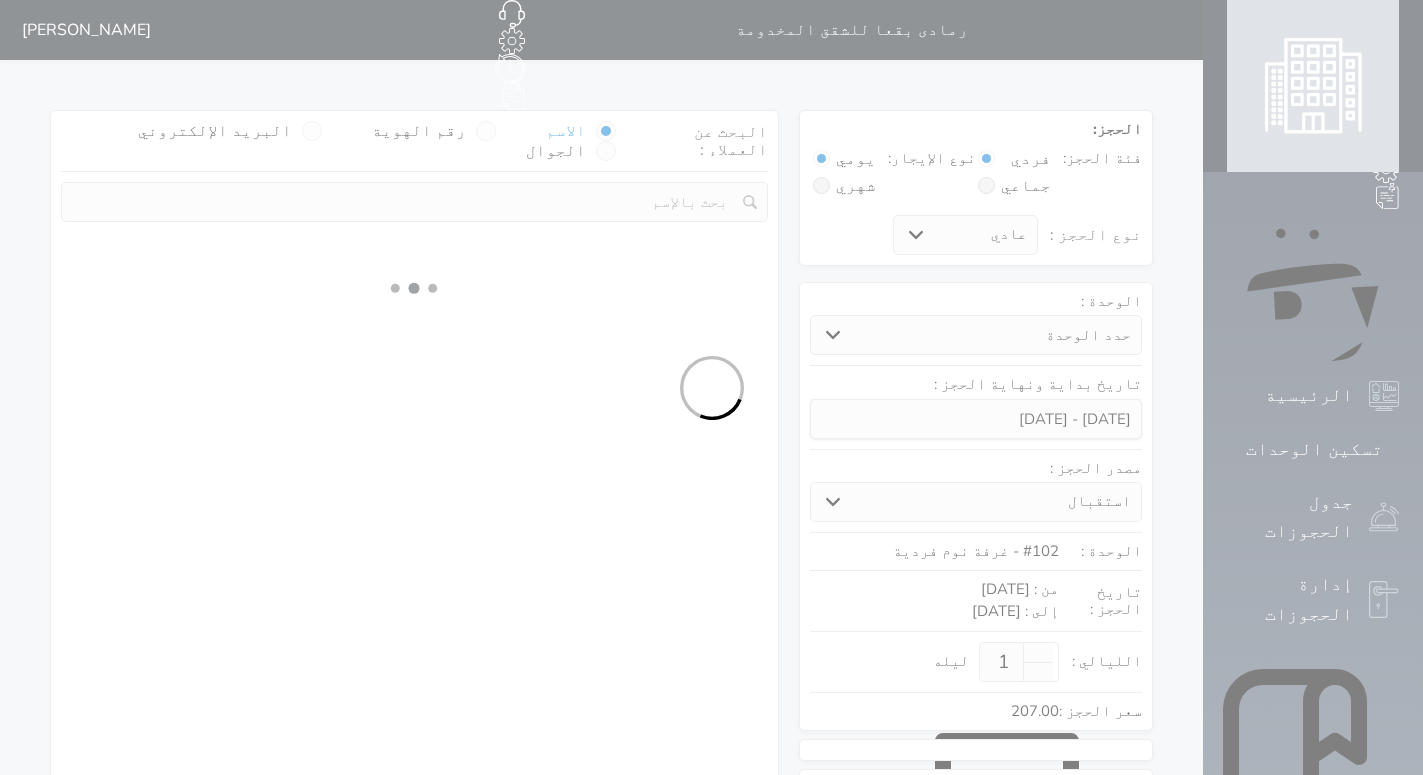 select on "1" 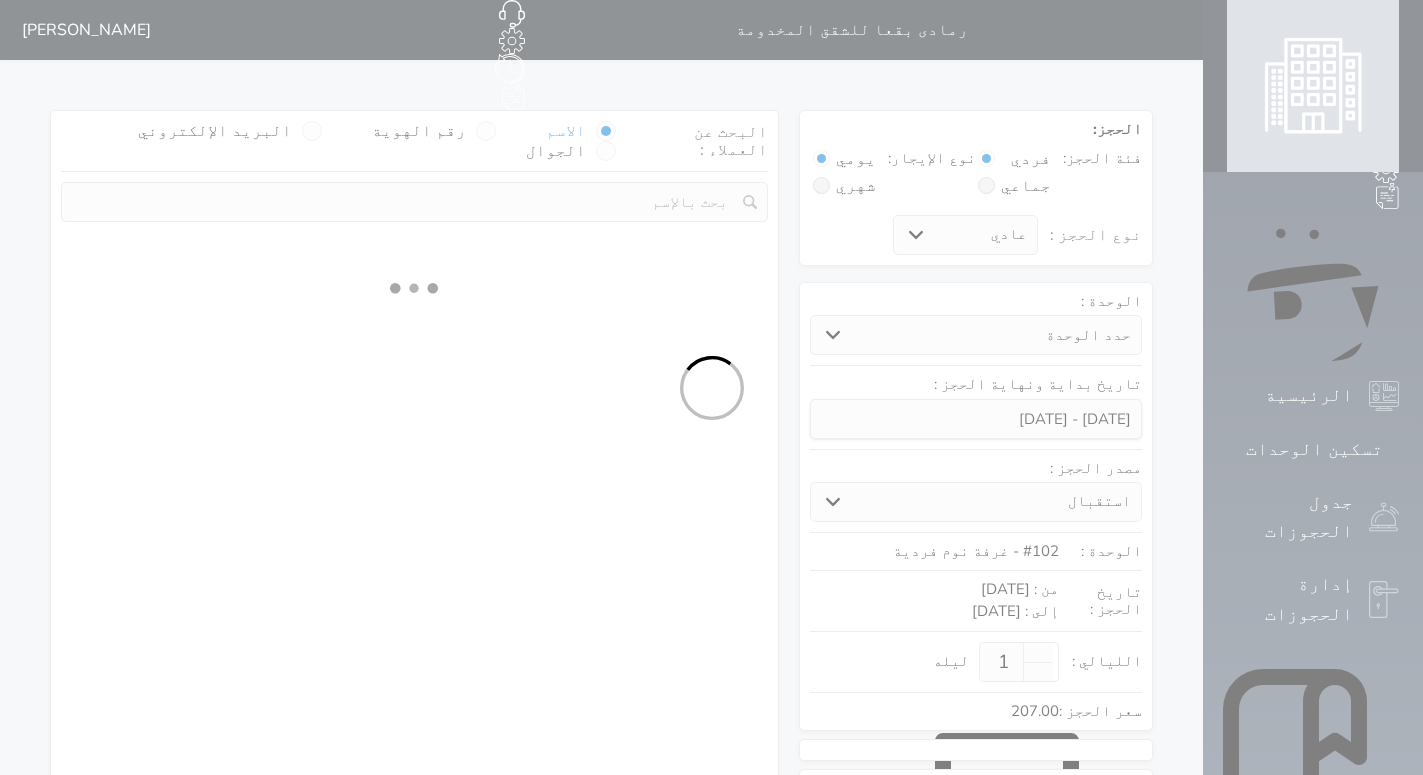 select on "113" 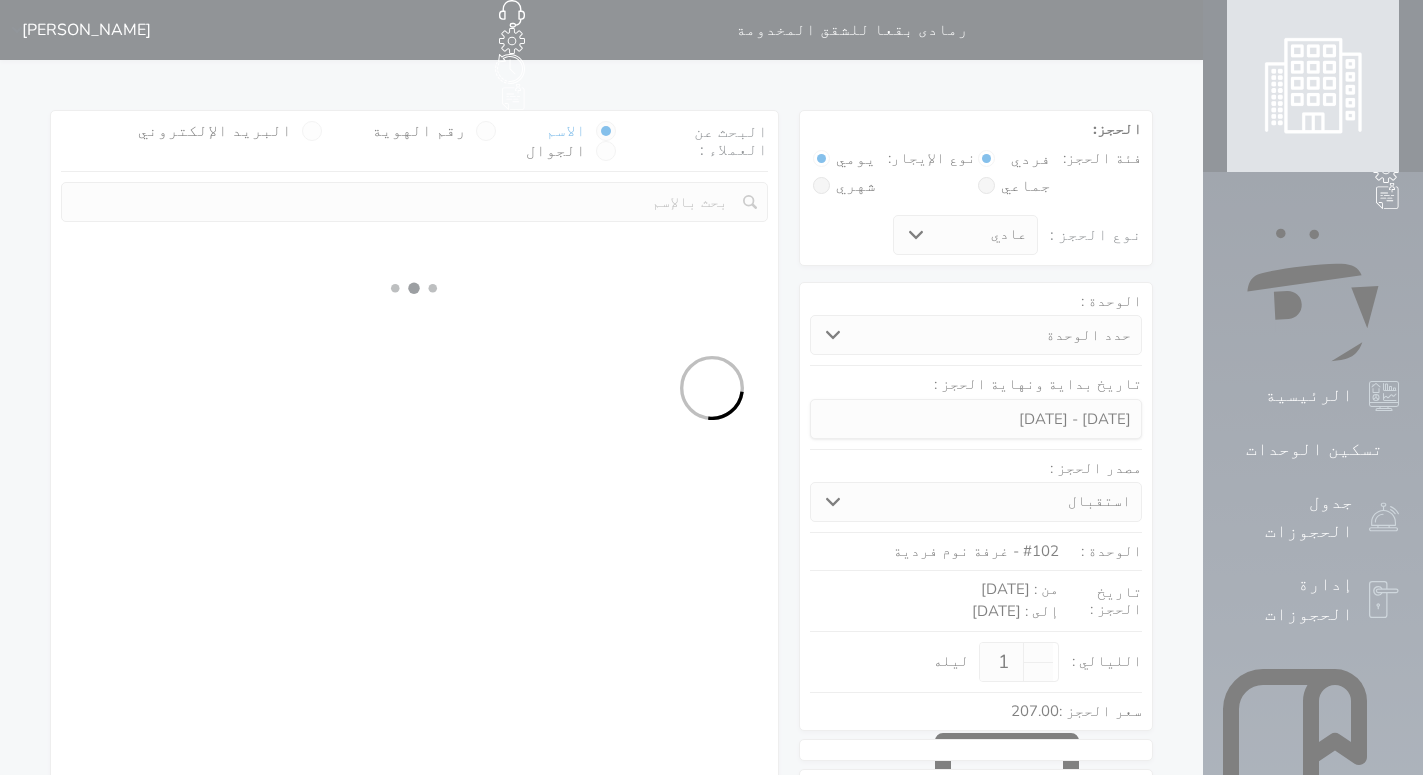 select on "1" 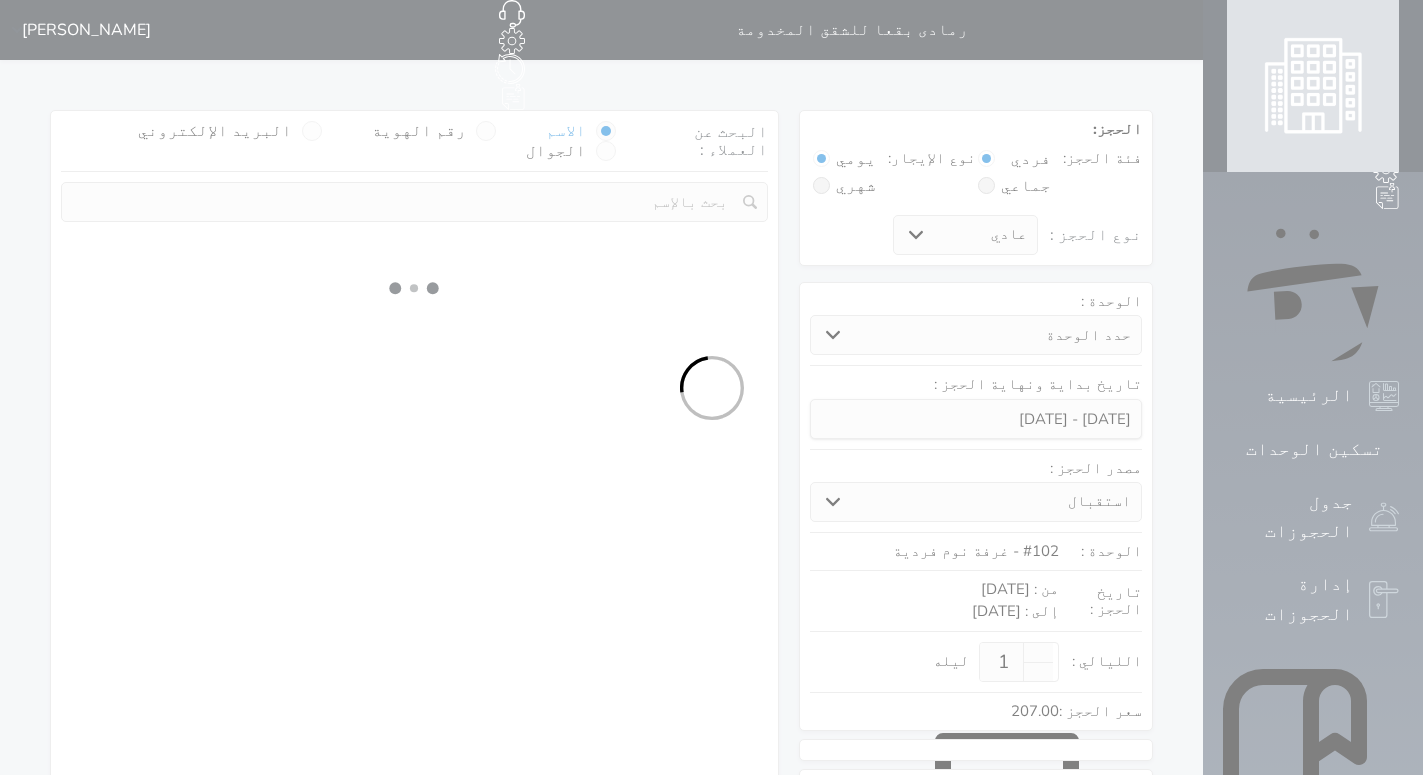 select 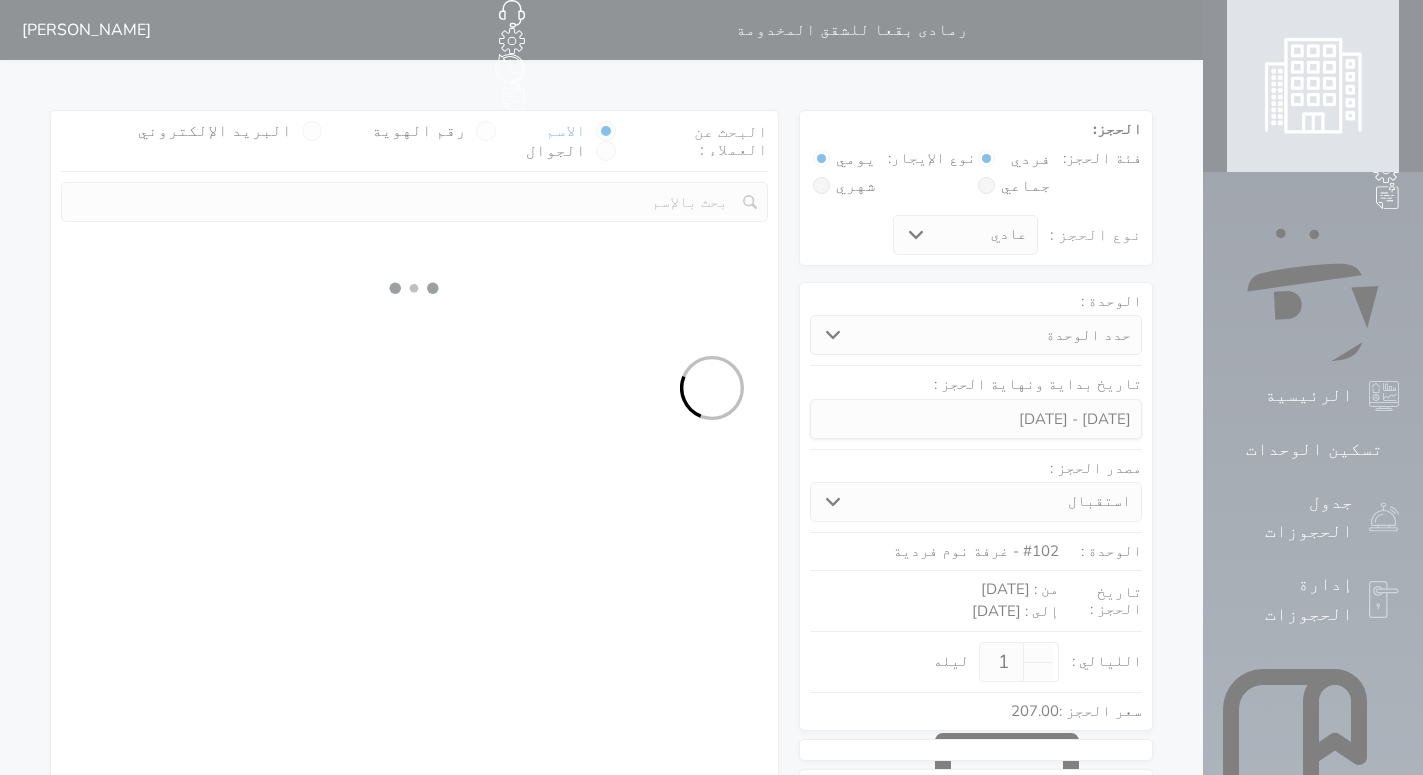 select on "7" 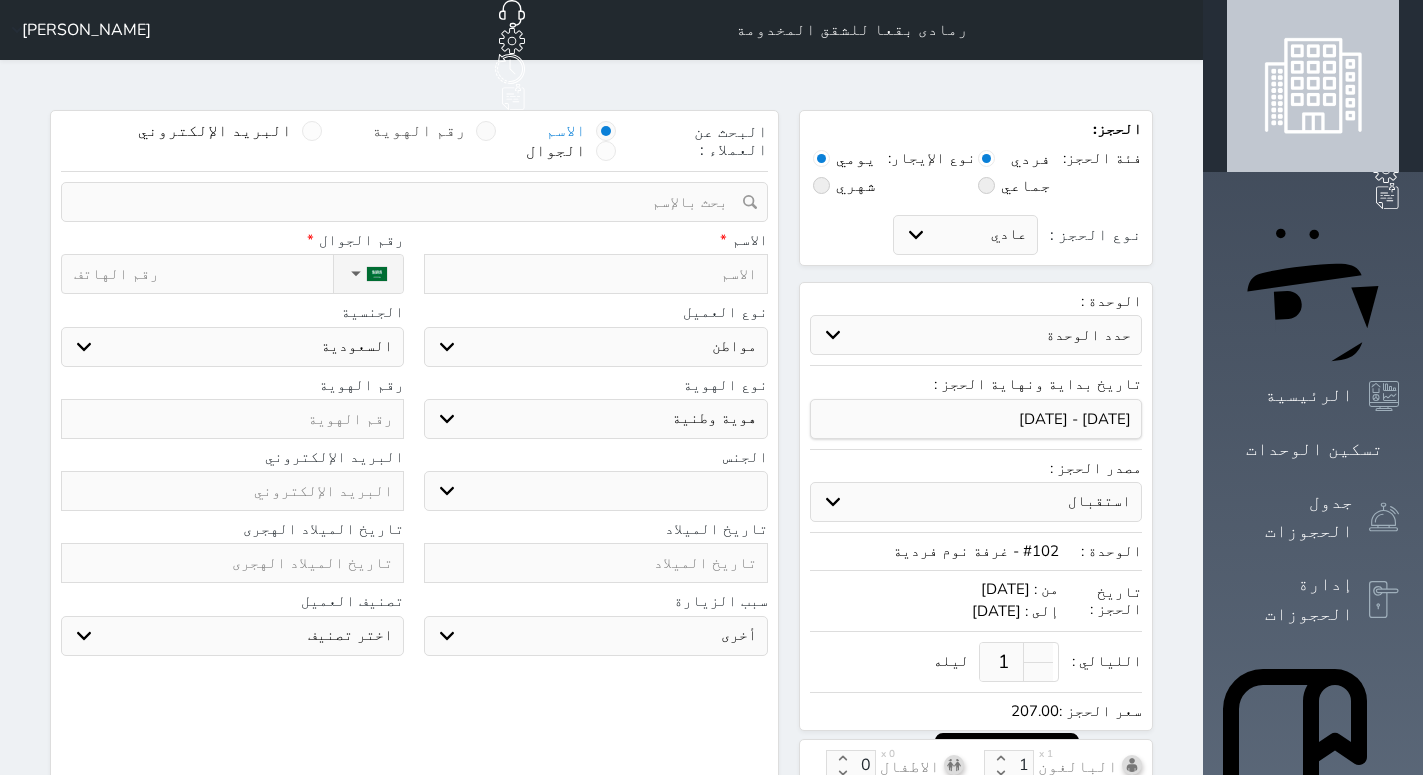 click on "رقم الهوية" at bounding box center [419, 131] 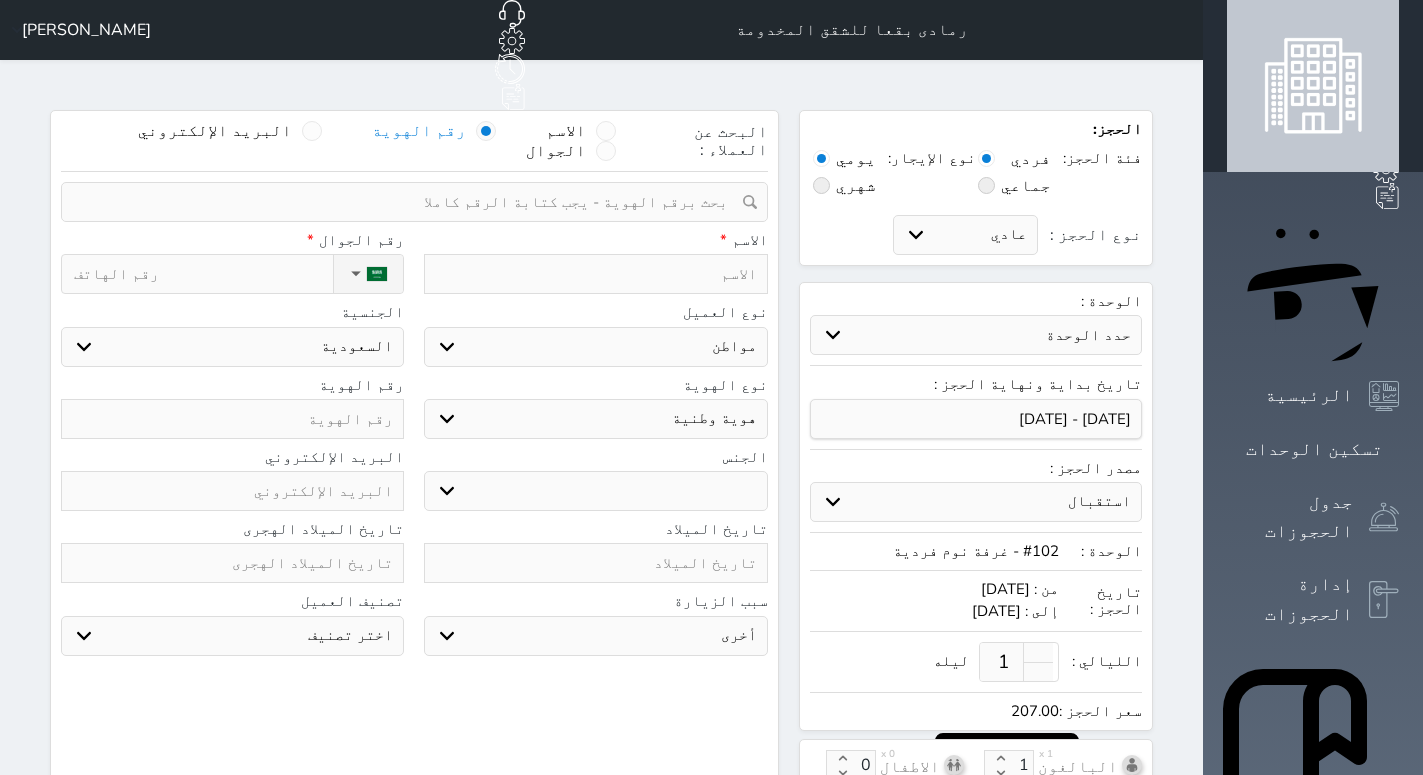 select 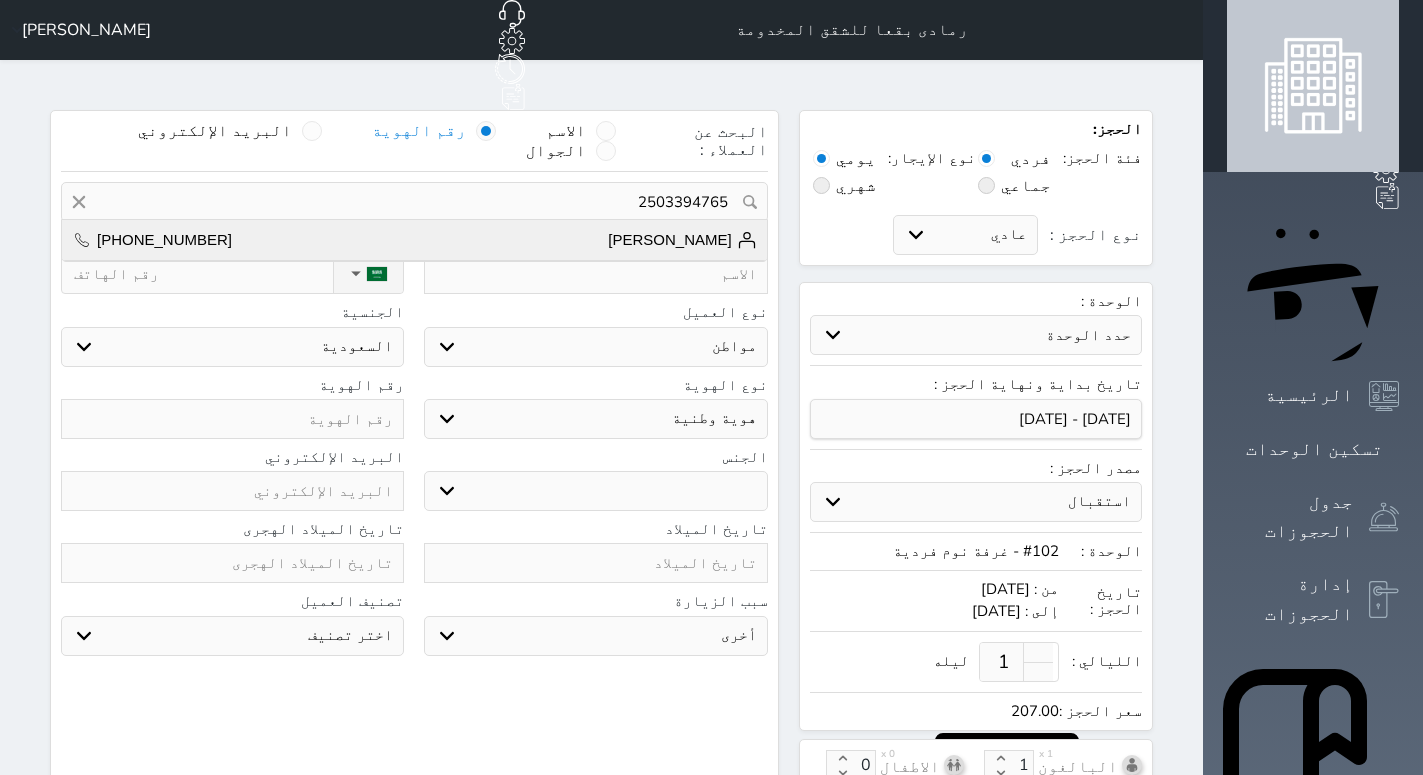 click on "محمد توبون   +966571839329" at bounding box center [414, 240] 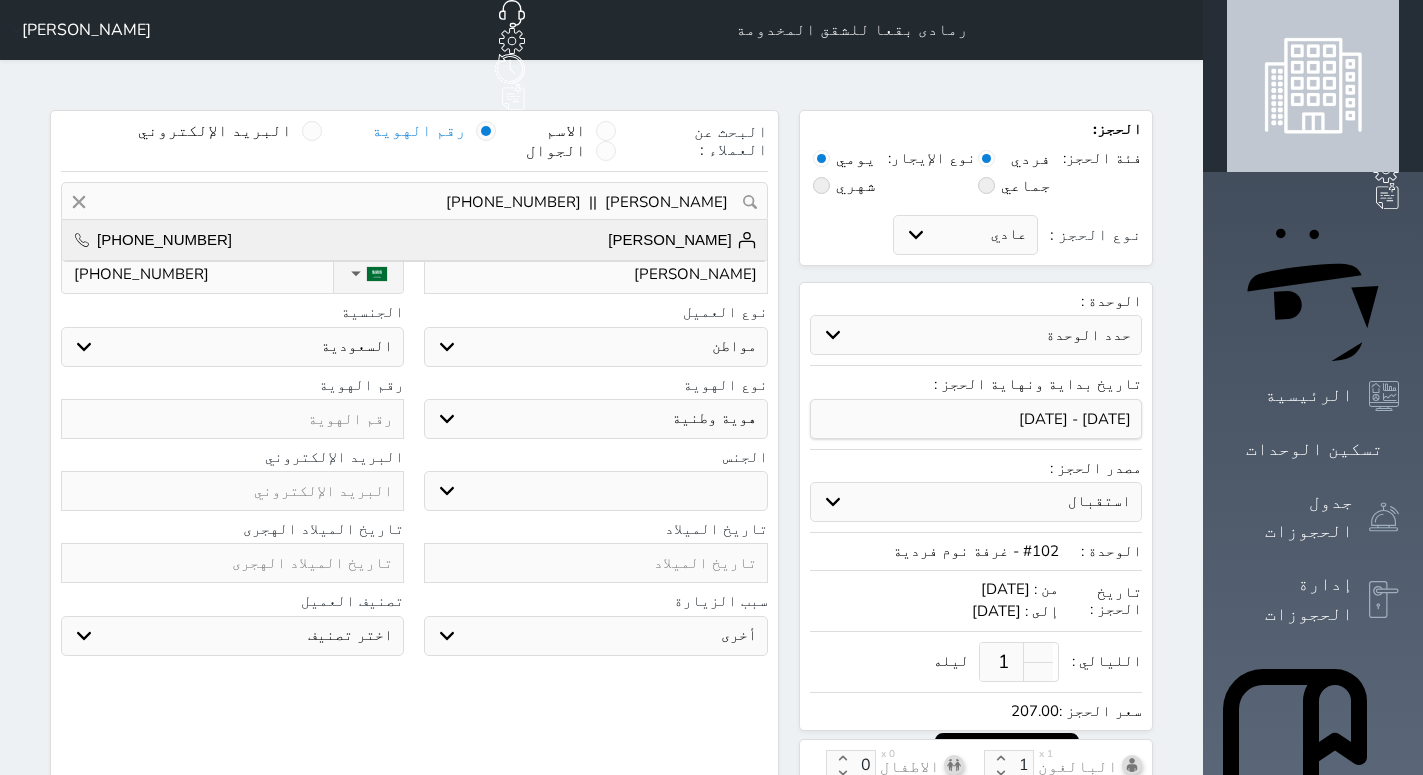 select on "4" 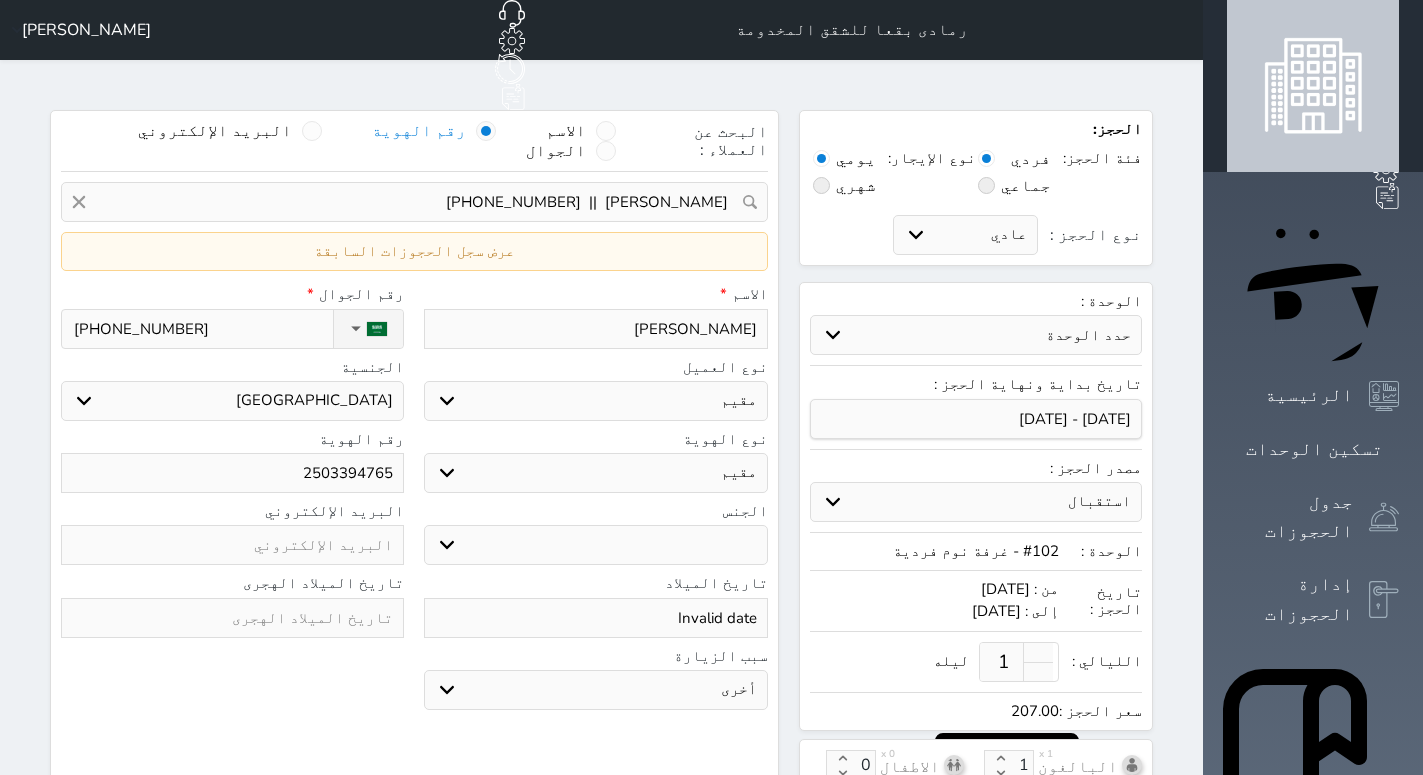 click on "محمد توبون" at bounding box center (595, 329) 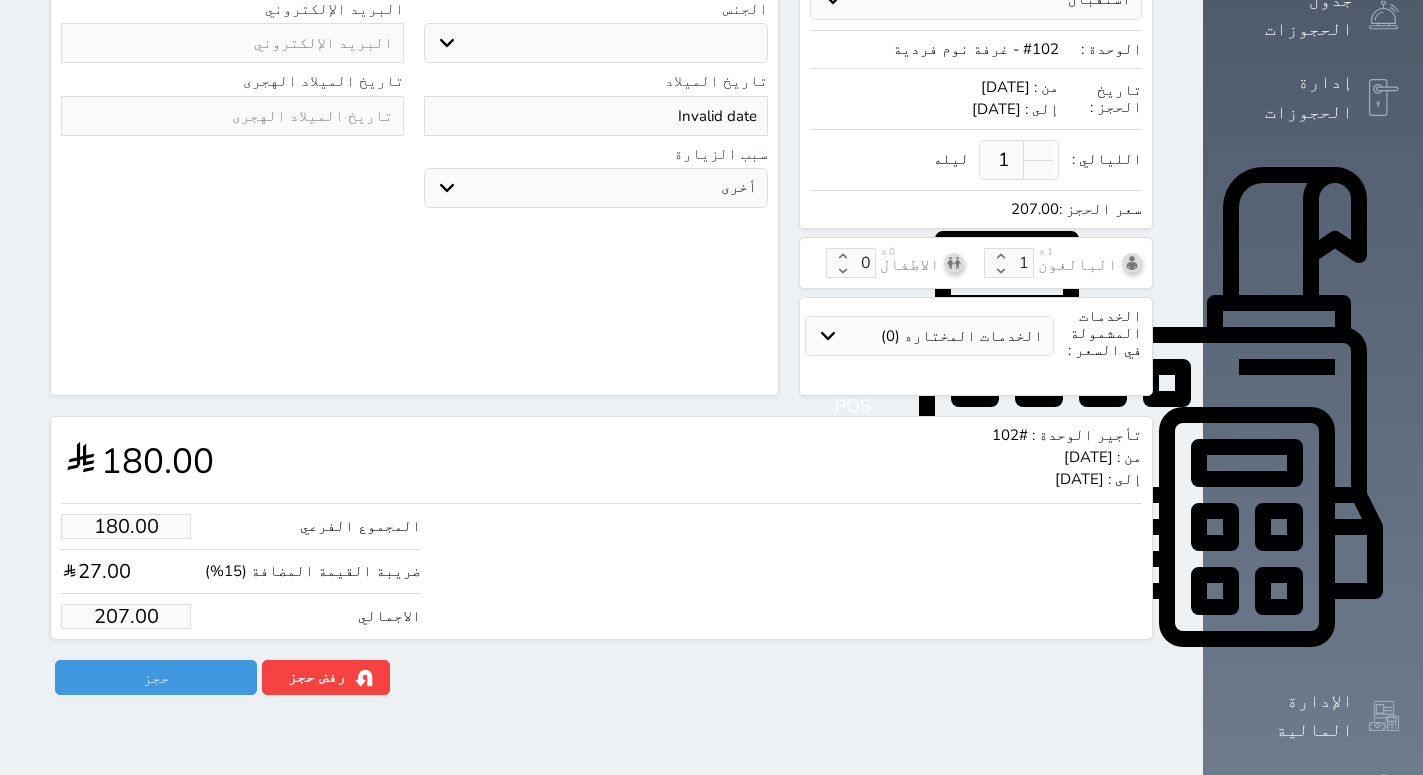 type on "[PERSON_NAME] مؤسسه معايير الجوده العربيه للدعايه والاعلان 310348128300003" 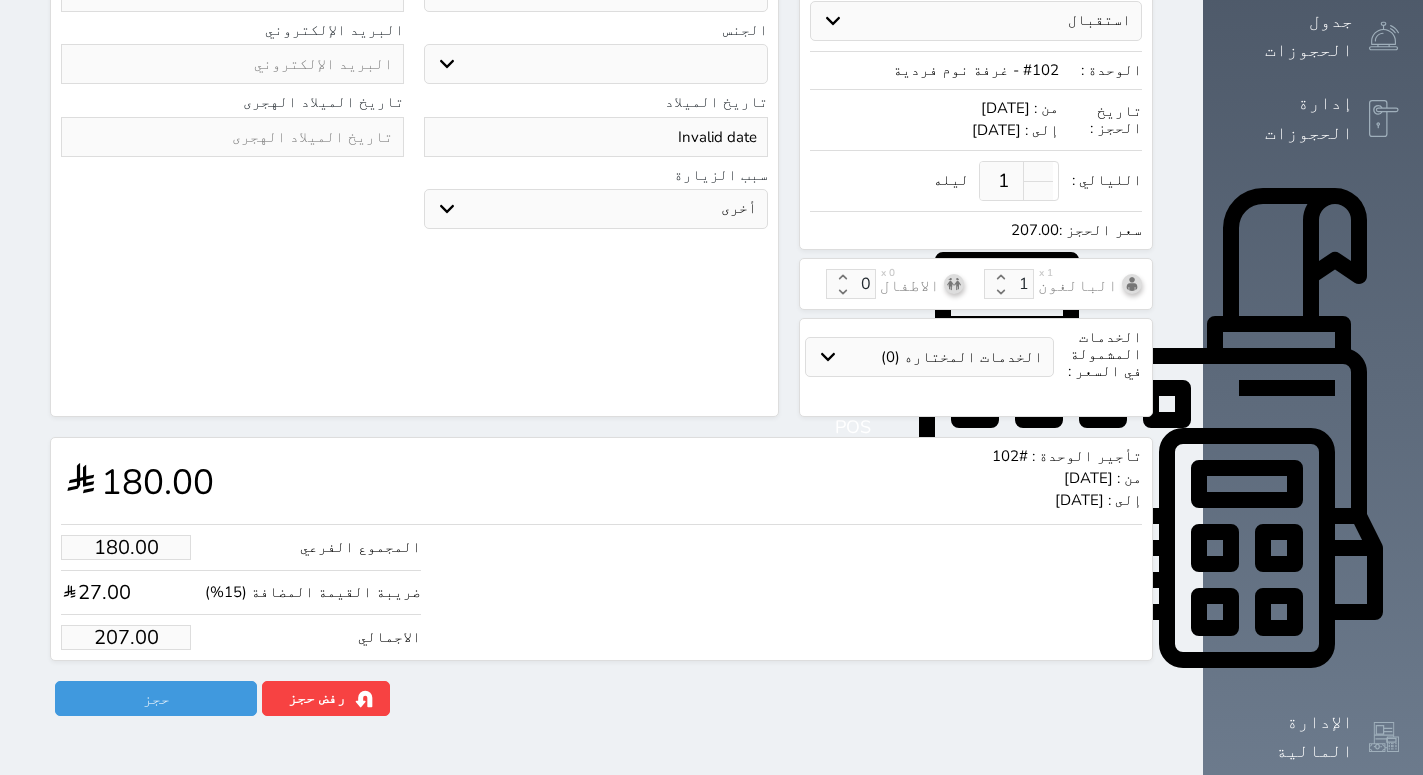 scroll, scrollTop: 510, scrollLeft: 0, axis: vertical 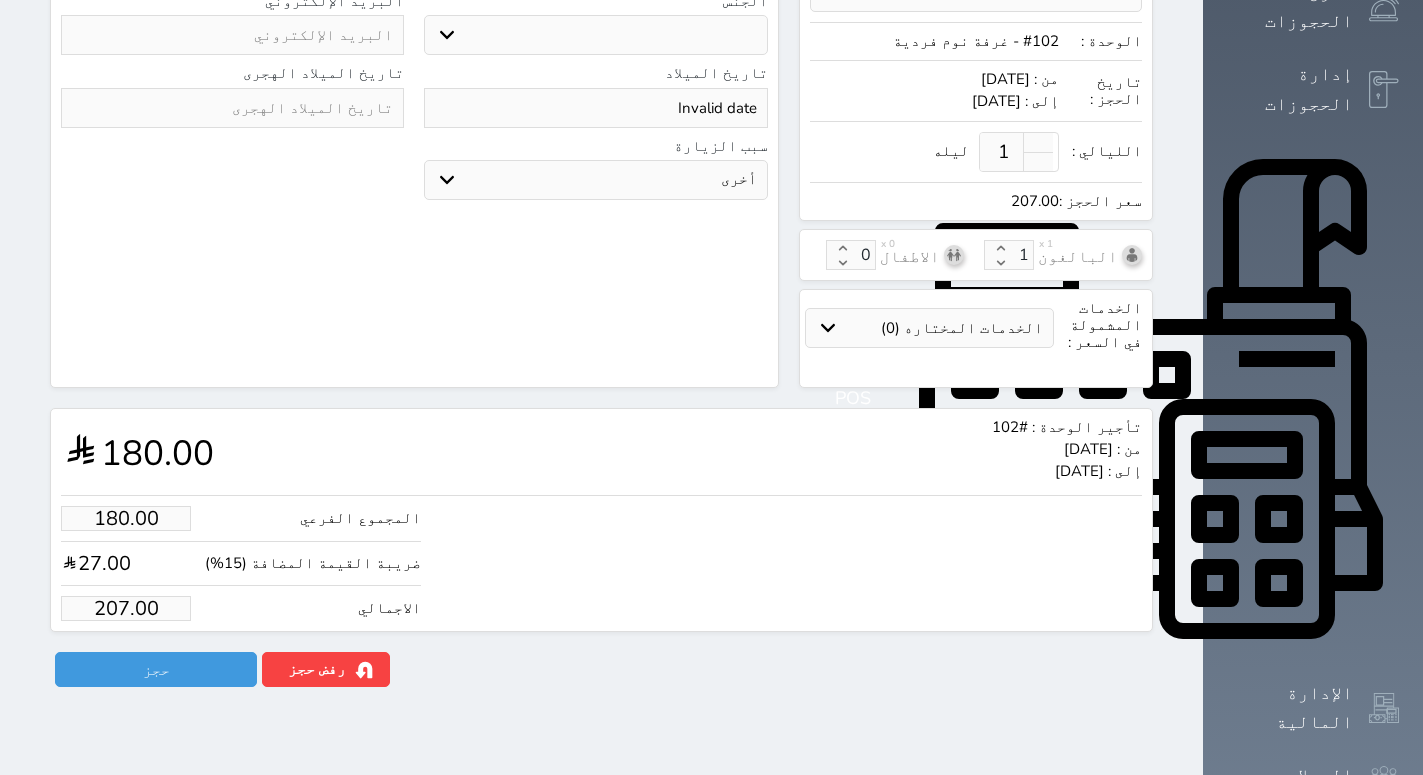 drag, startPoint x: 113, startPoint y: 592, endPoint x: 0, endPoint y: 592, distance: 113 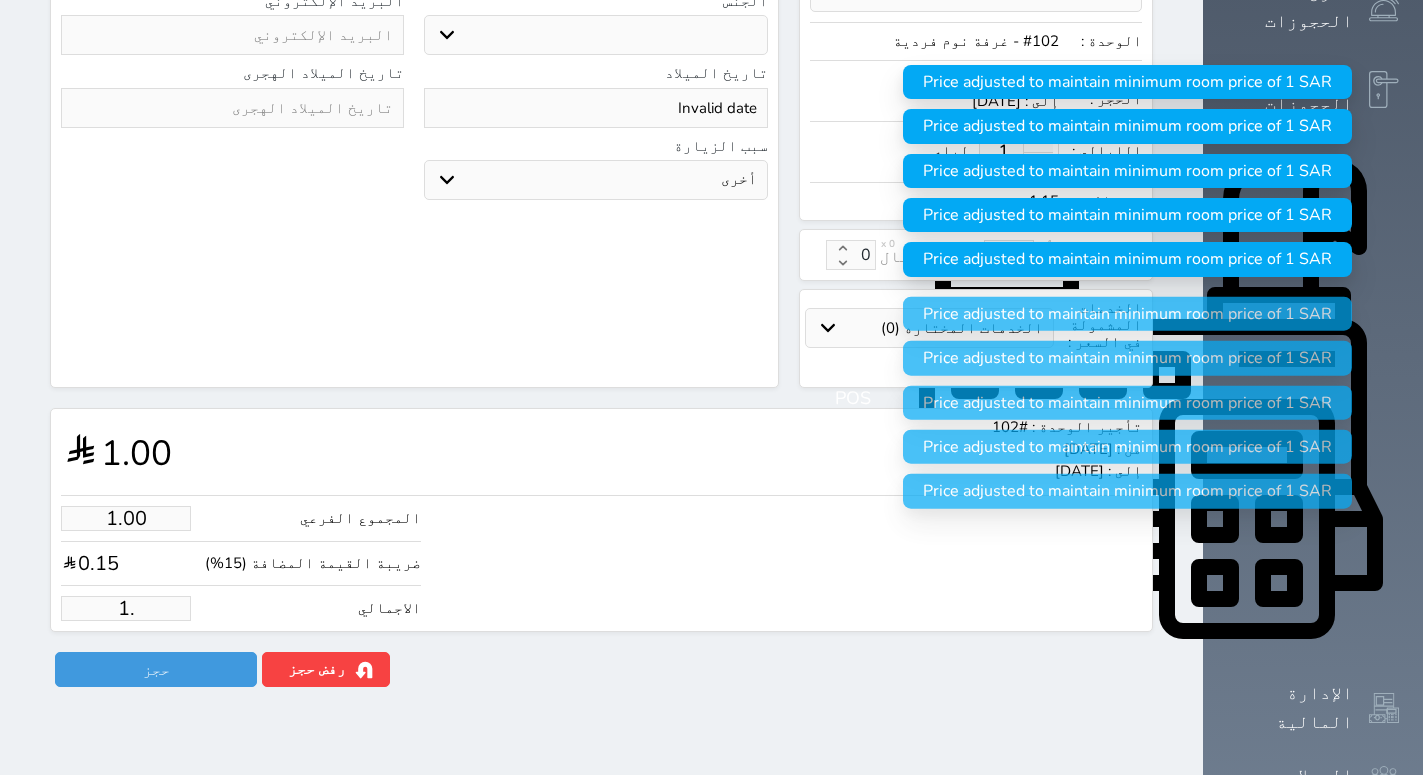 type on "1" 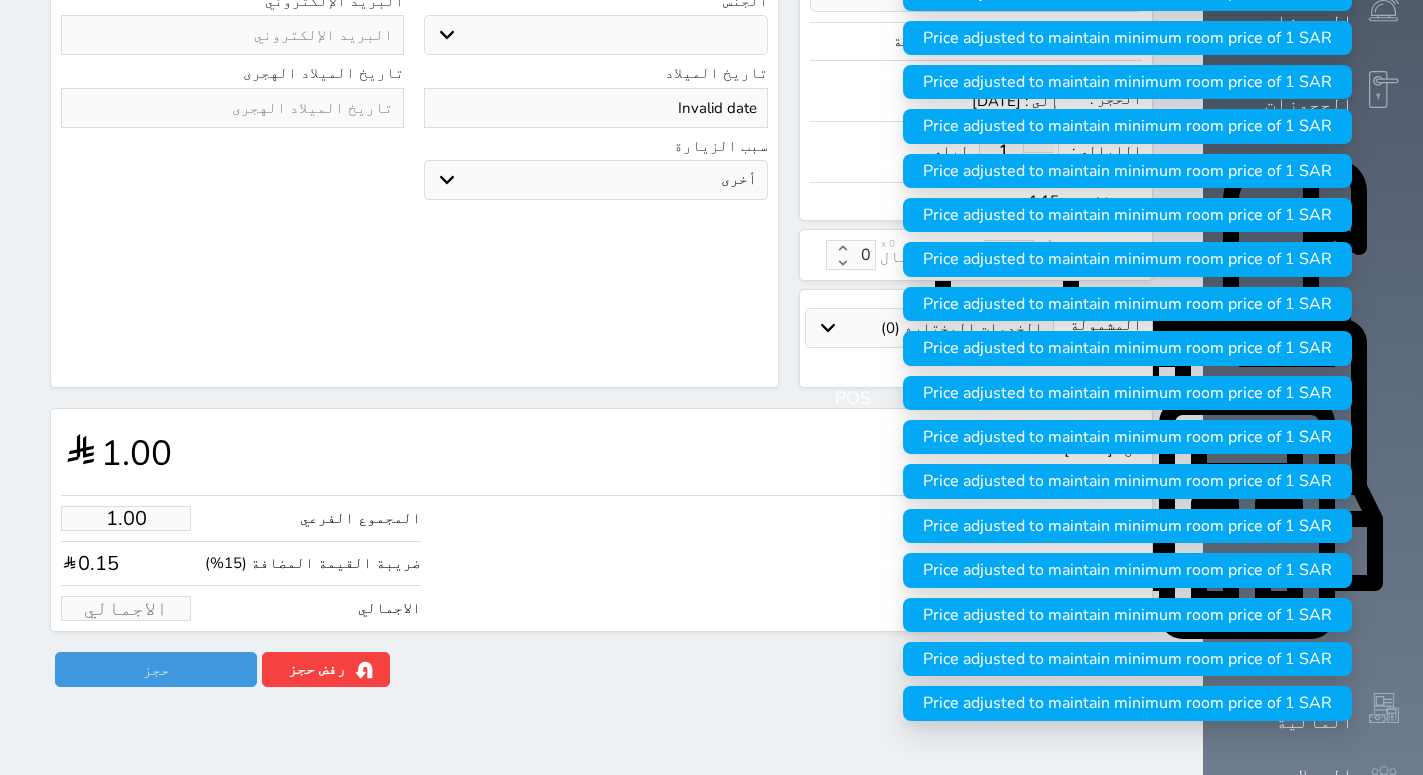 type on "1" 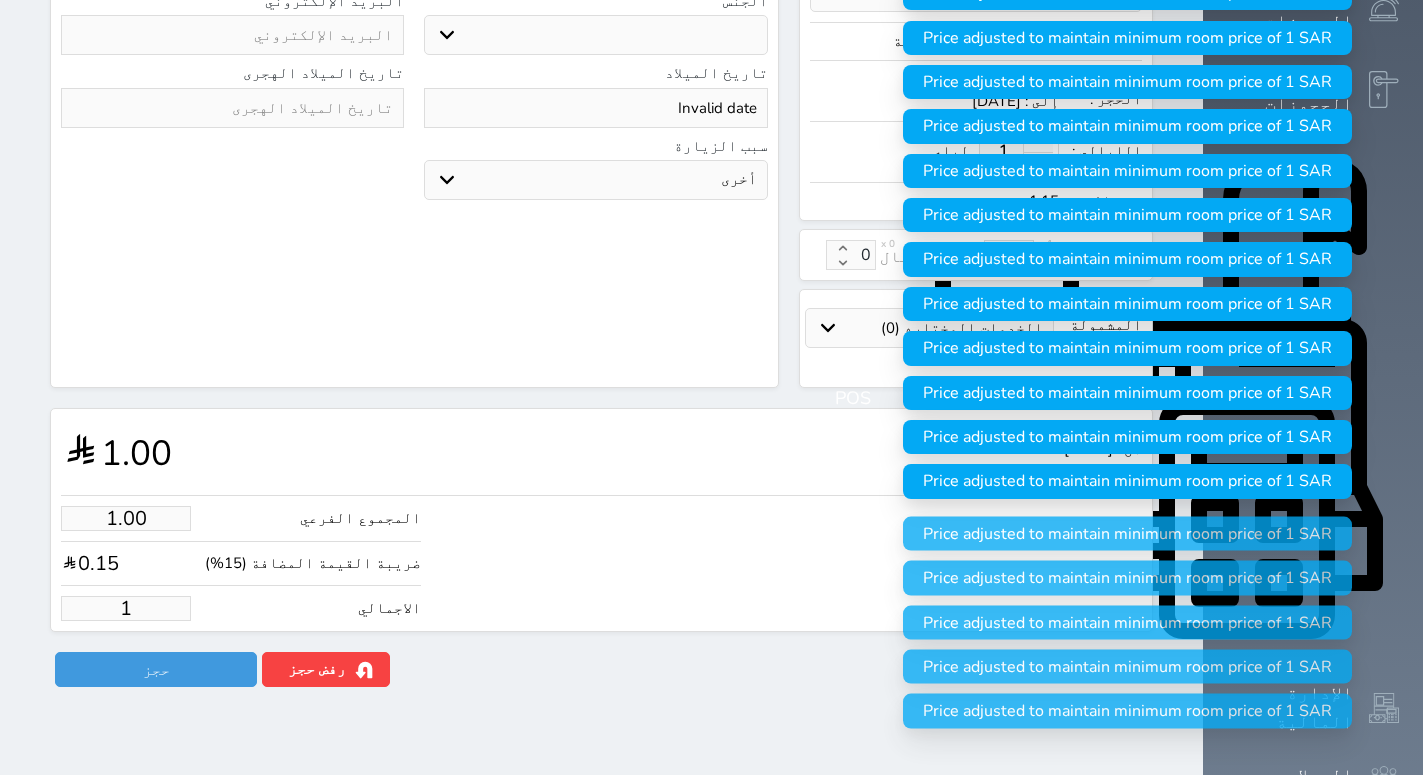 type on "13.04" 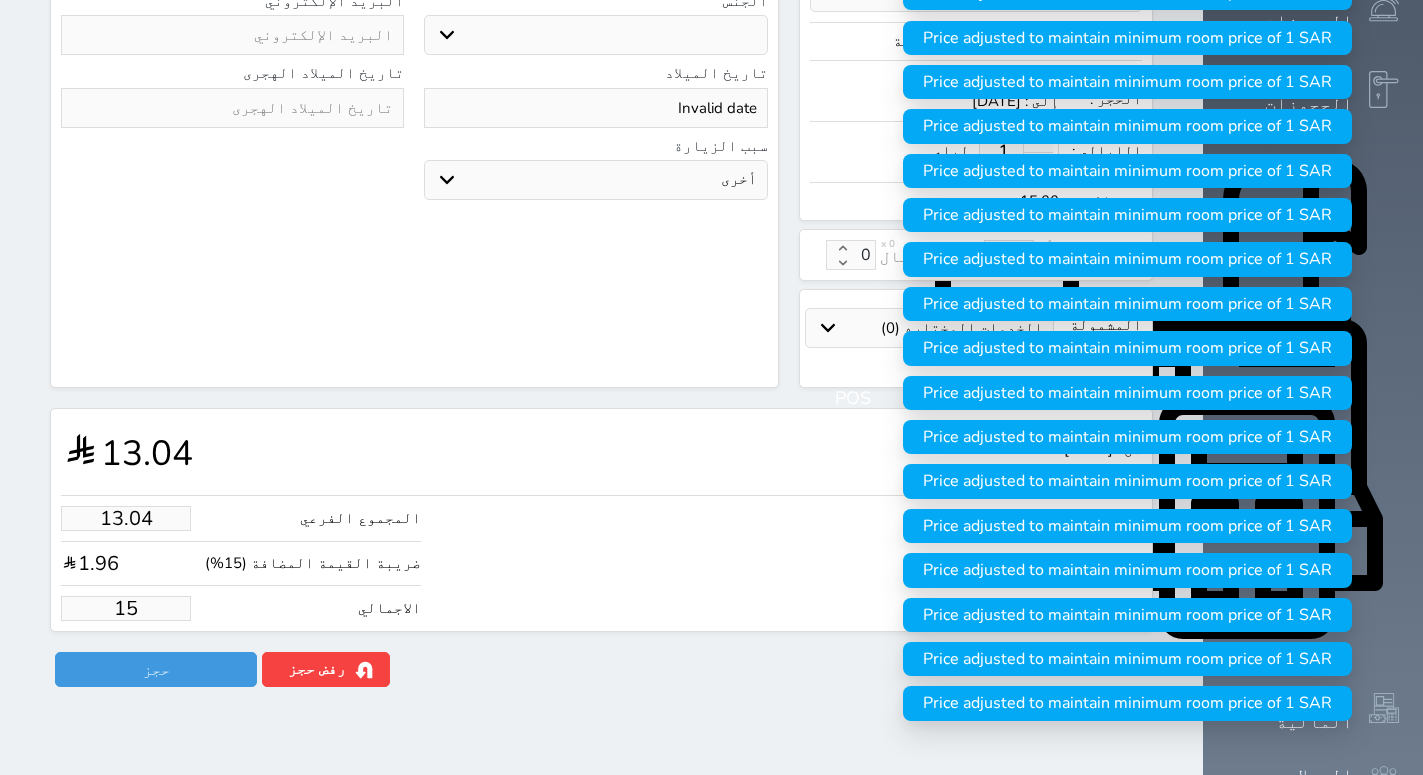 type on "150" 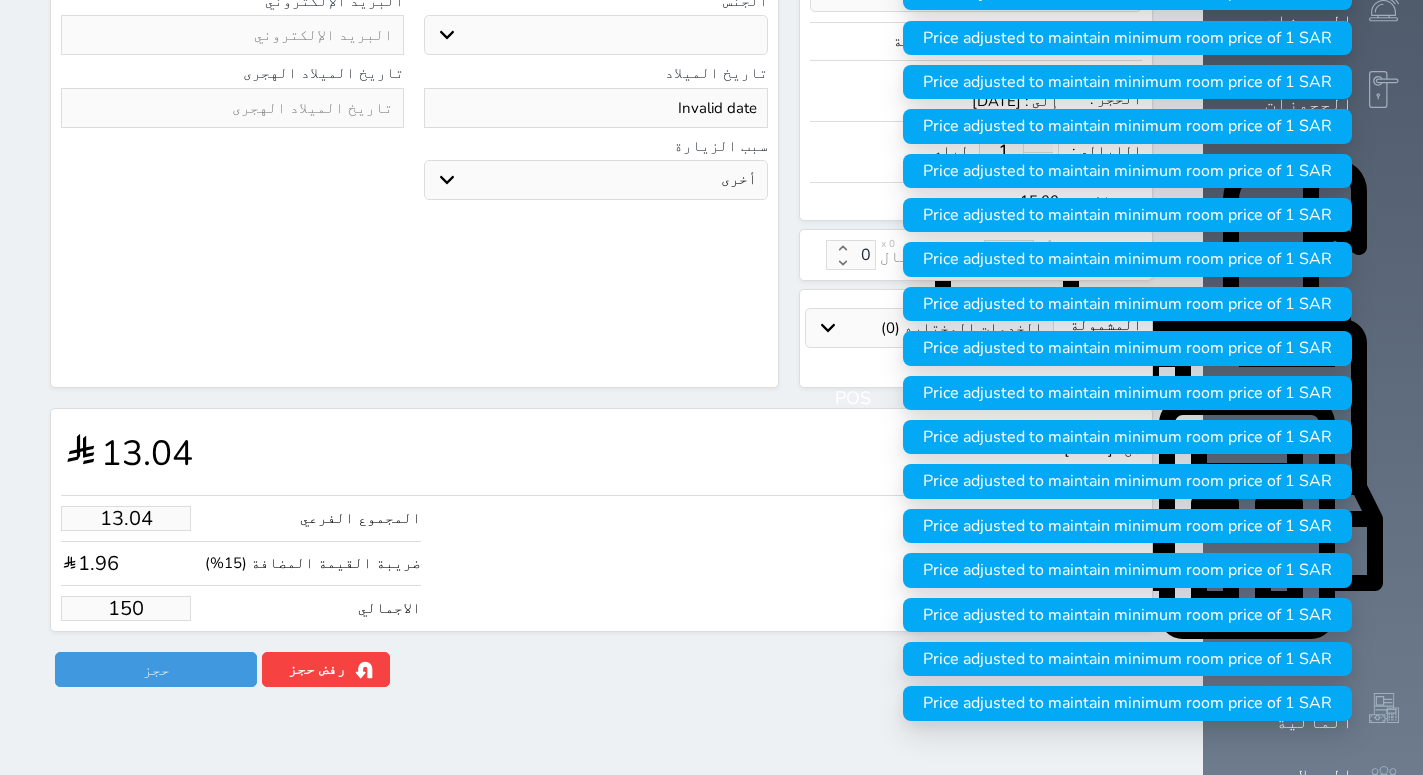 type on "130.43" 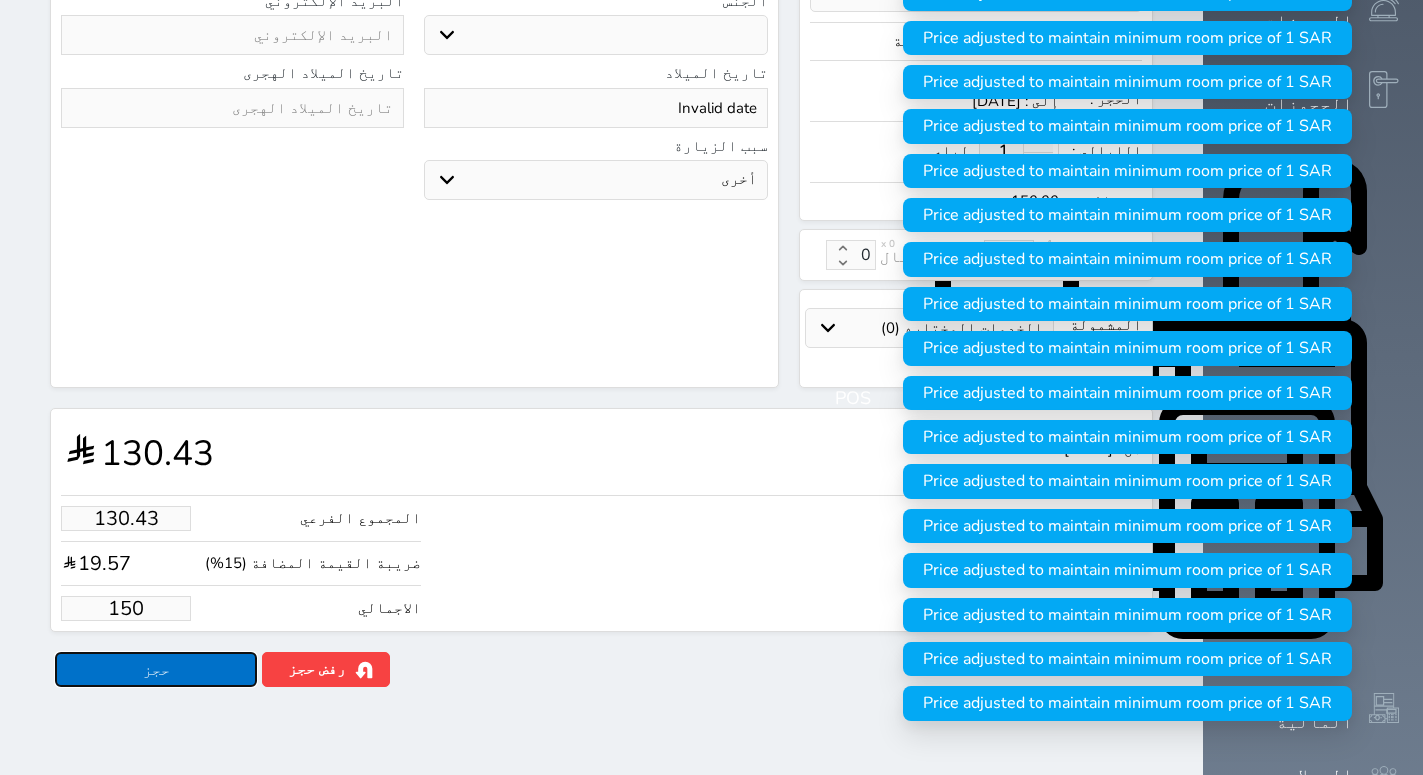 type on "150.00" 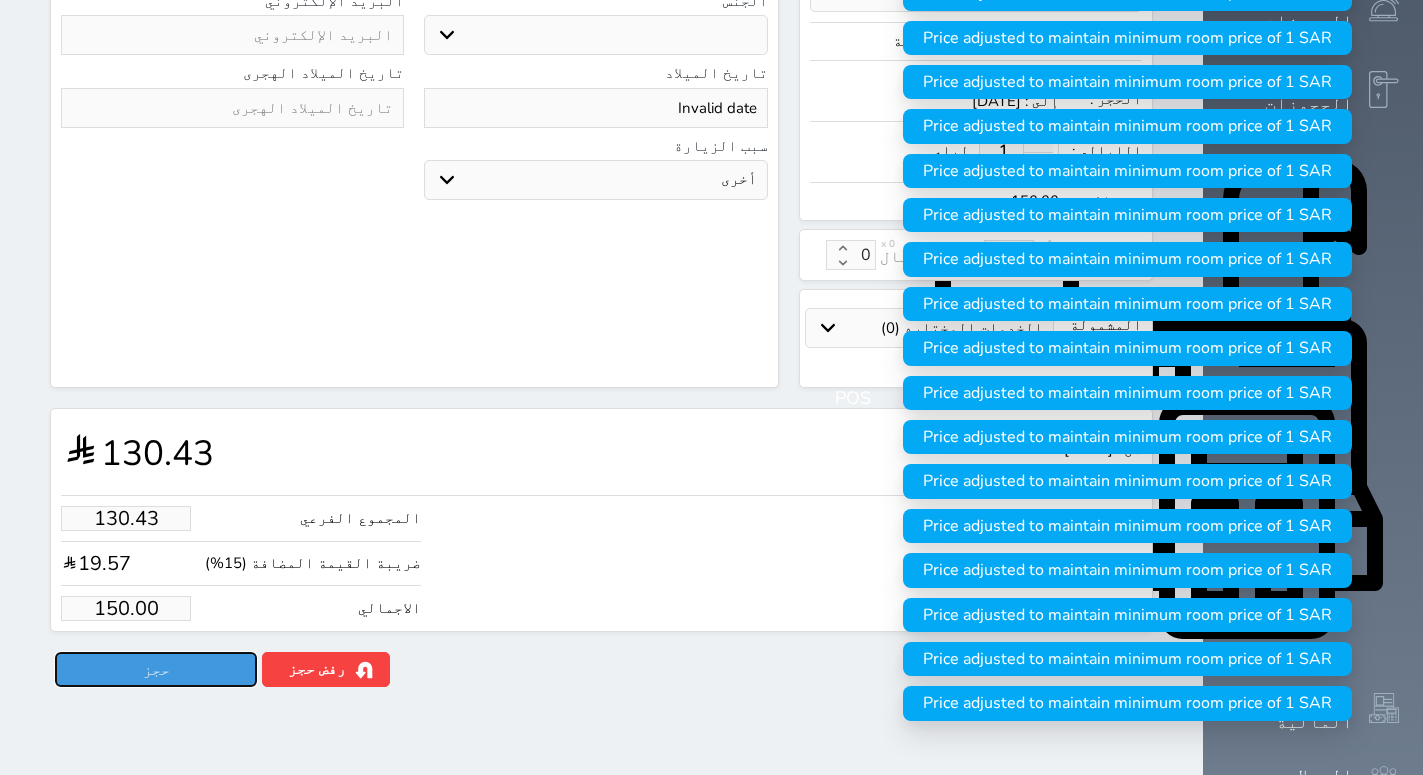 click on "حجز" at bounding box center (156, 669) 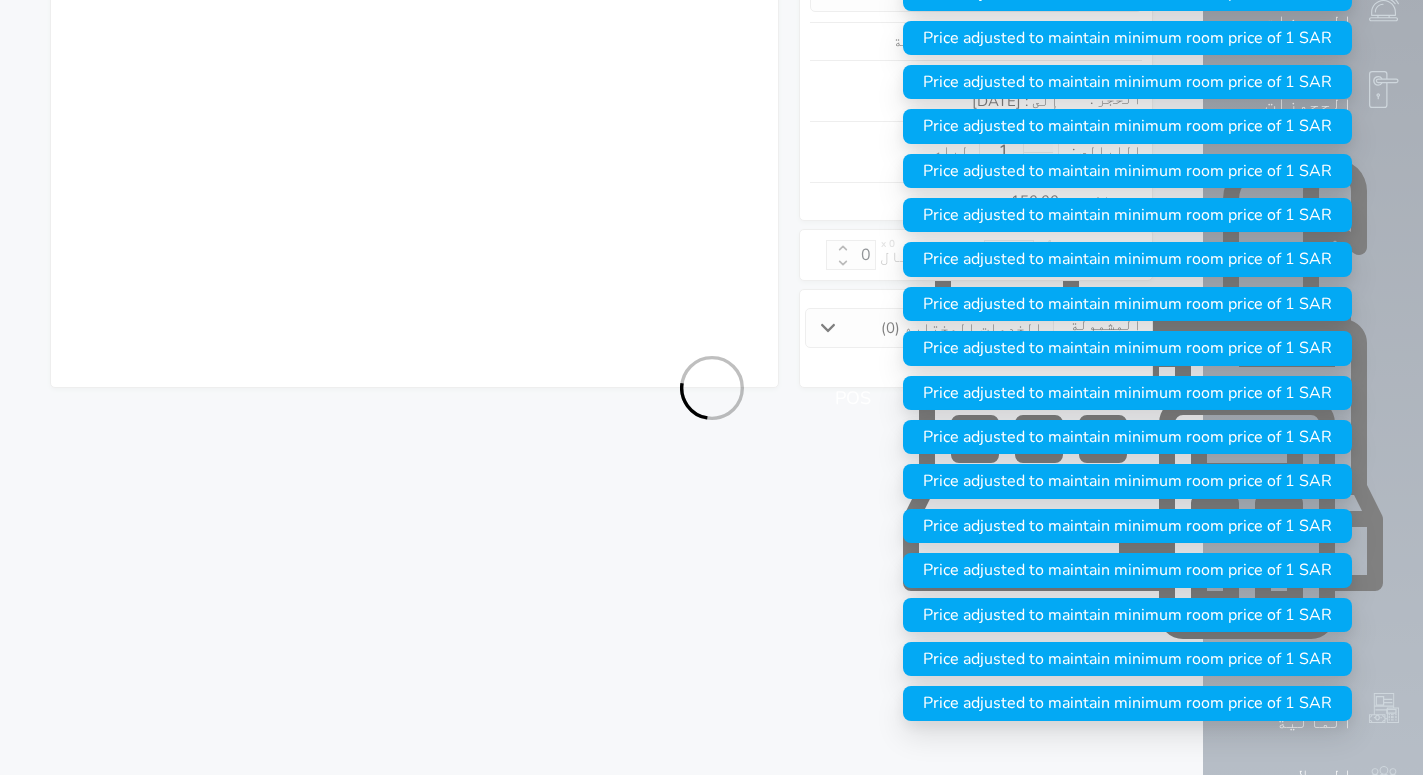 select on "4" 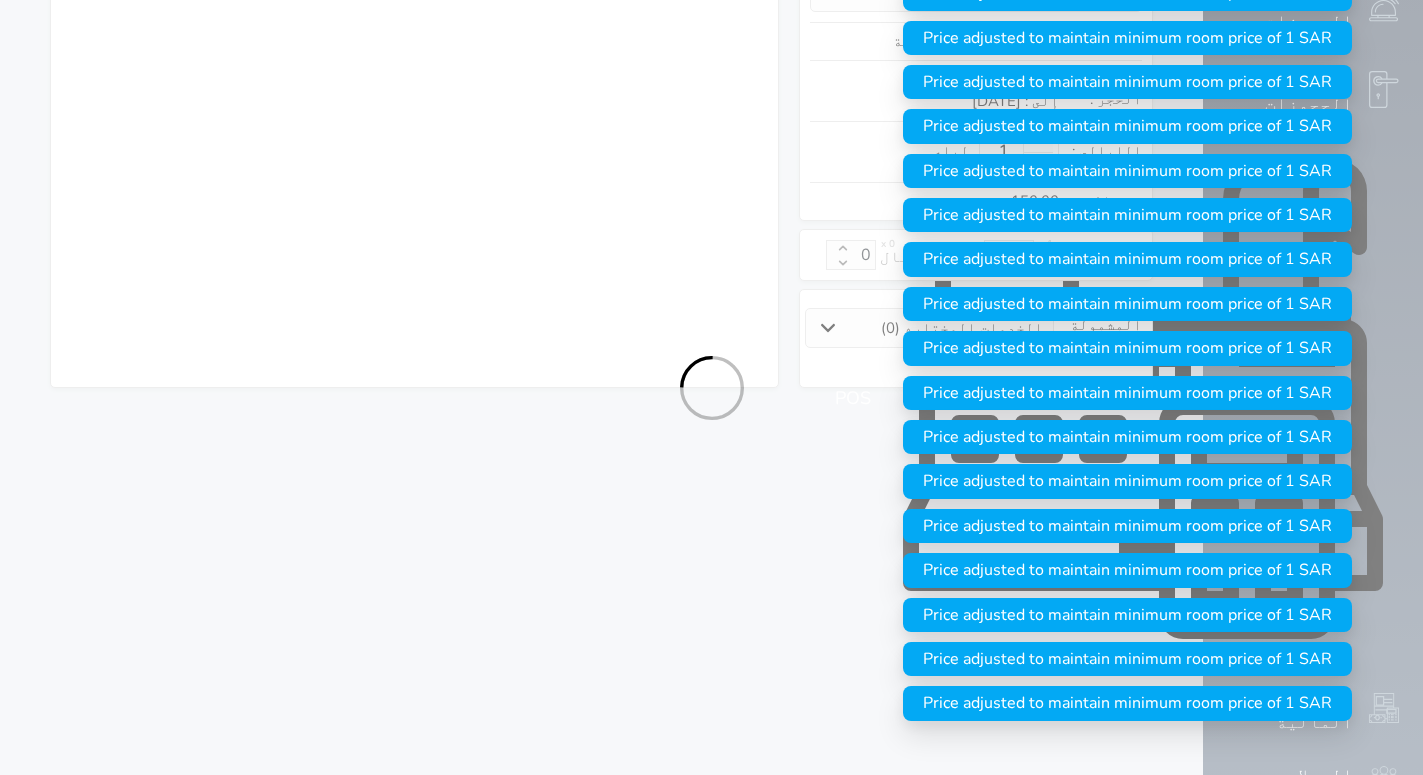 select on "304" 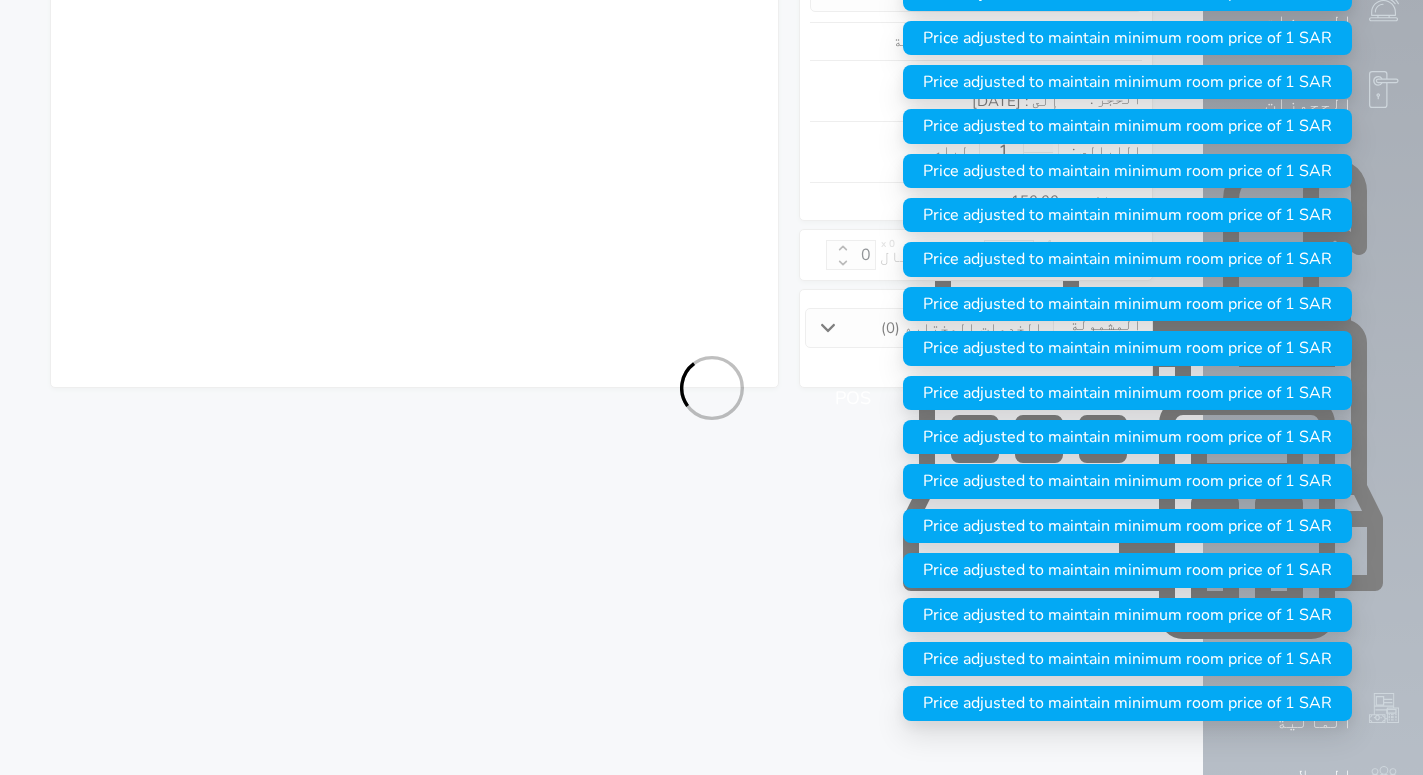 select on "4" 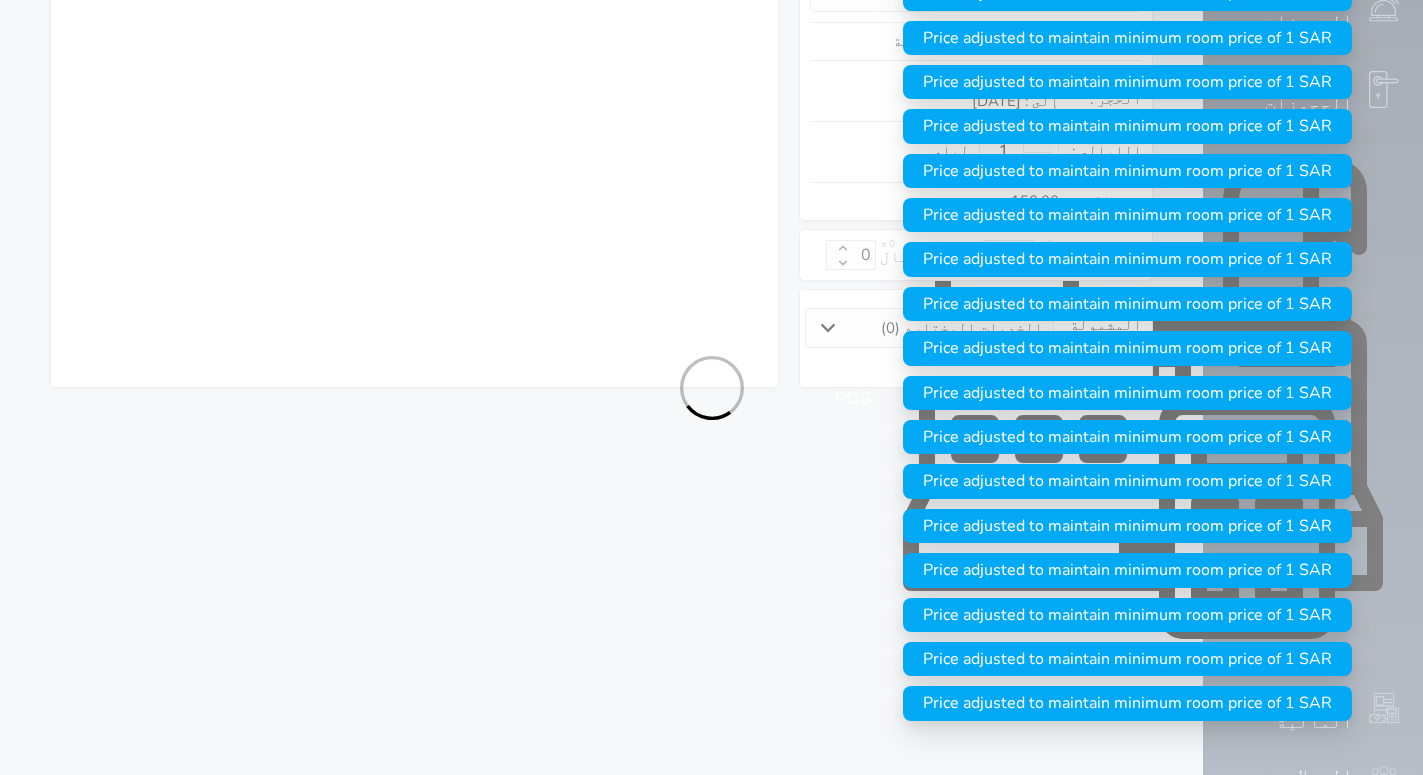 select on "7" 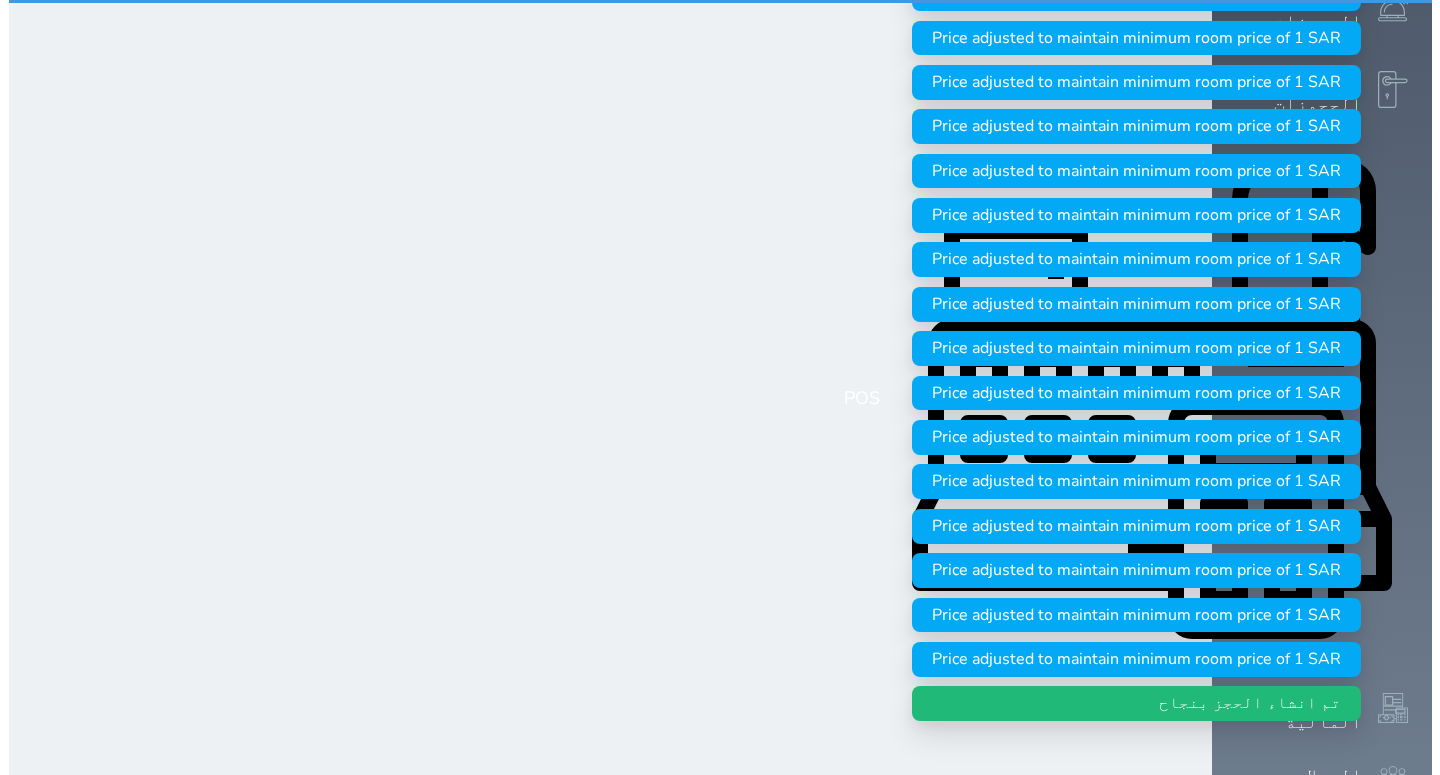 scroll, scrollTop: 0, scrollLeft: 0, axis: both 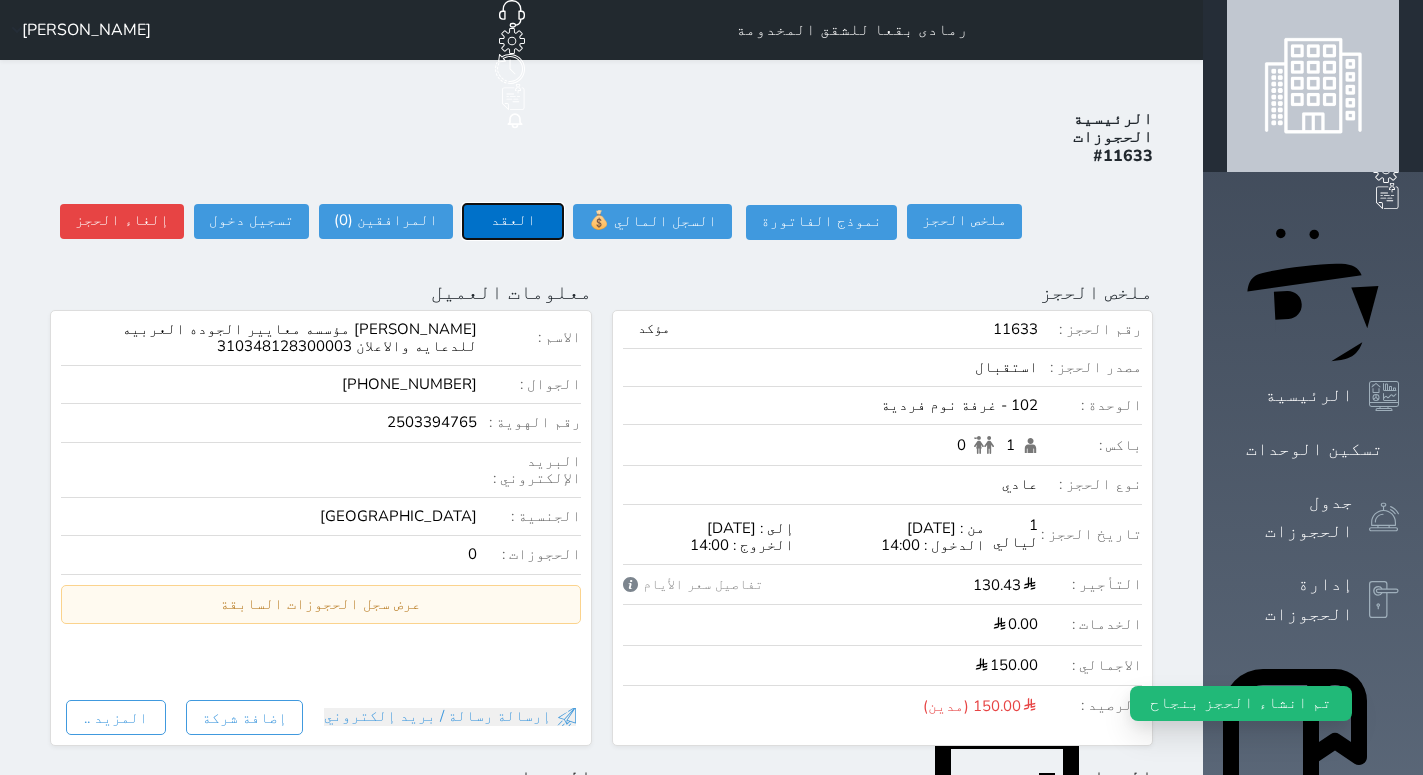 click on "العقد" at bounding box center (513, 221) 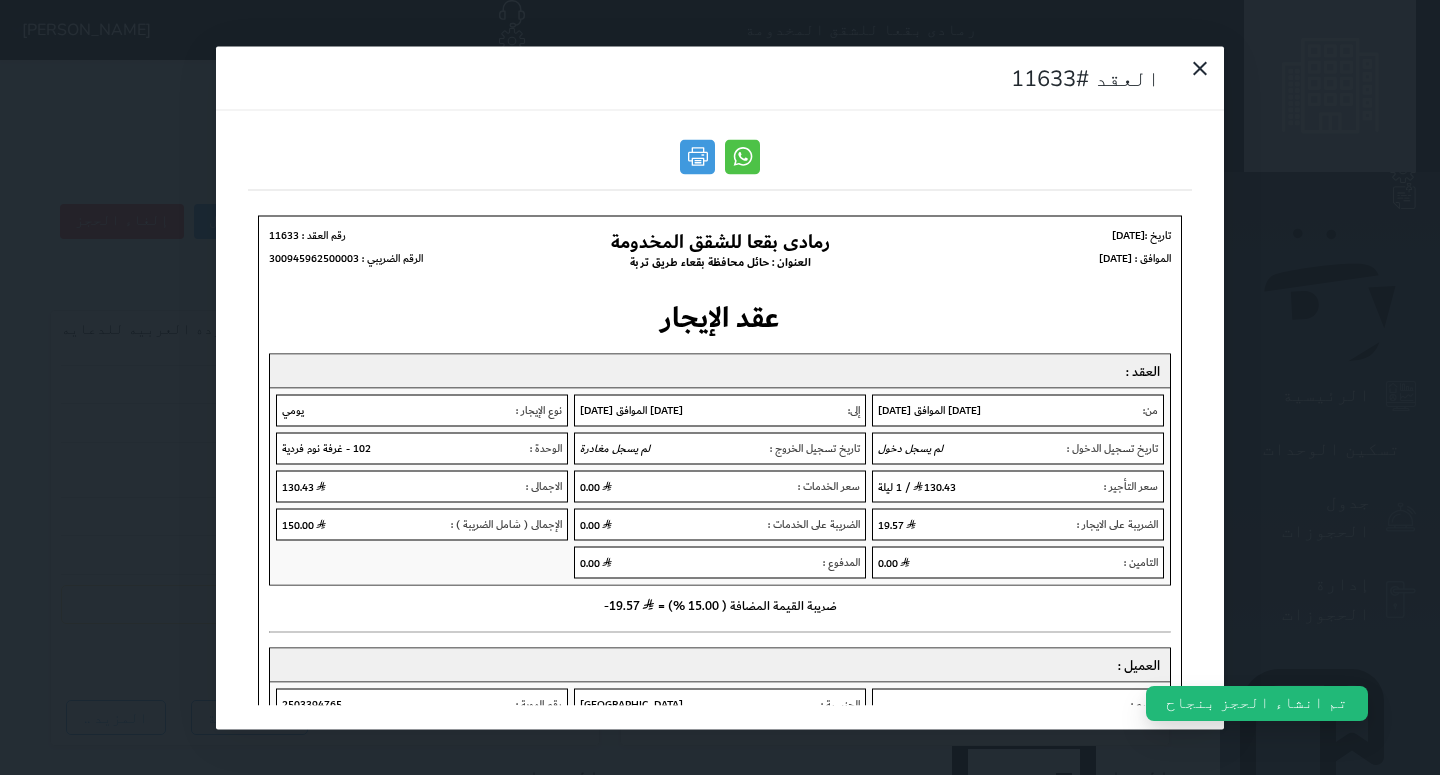 scroll, scrollTop: 0, scrollLeft: 0, axis: both 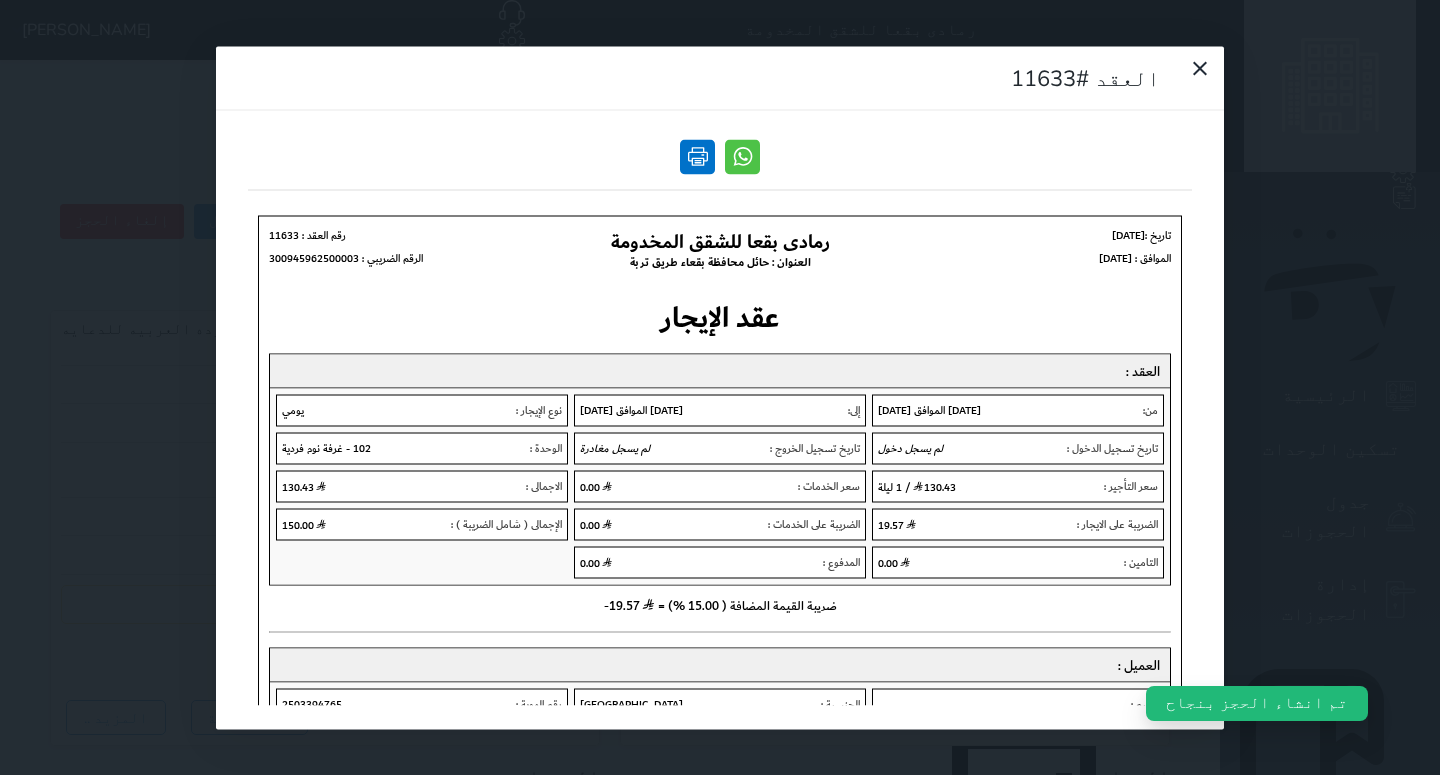 click at bounding box center (697, 156) 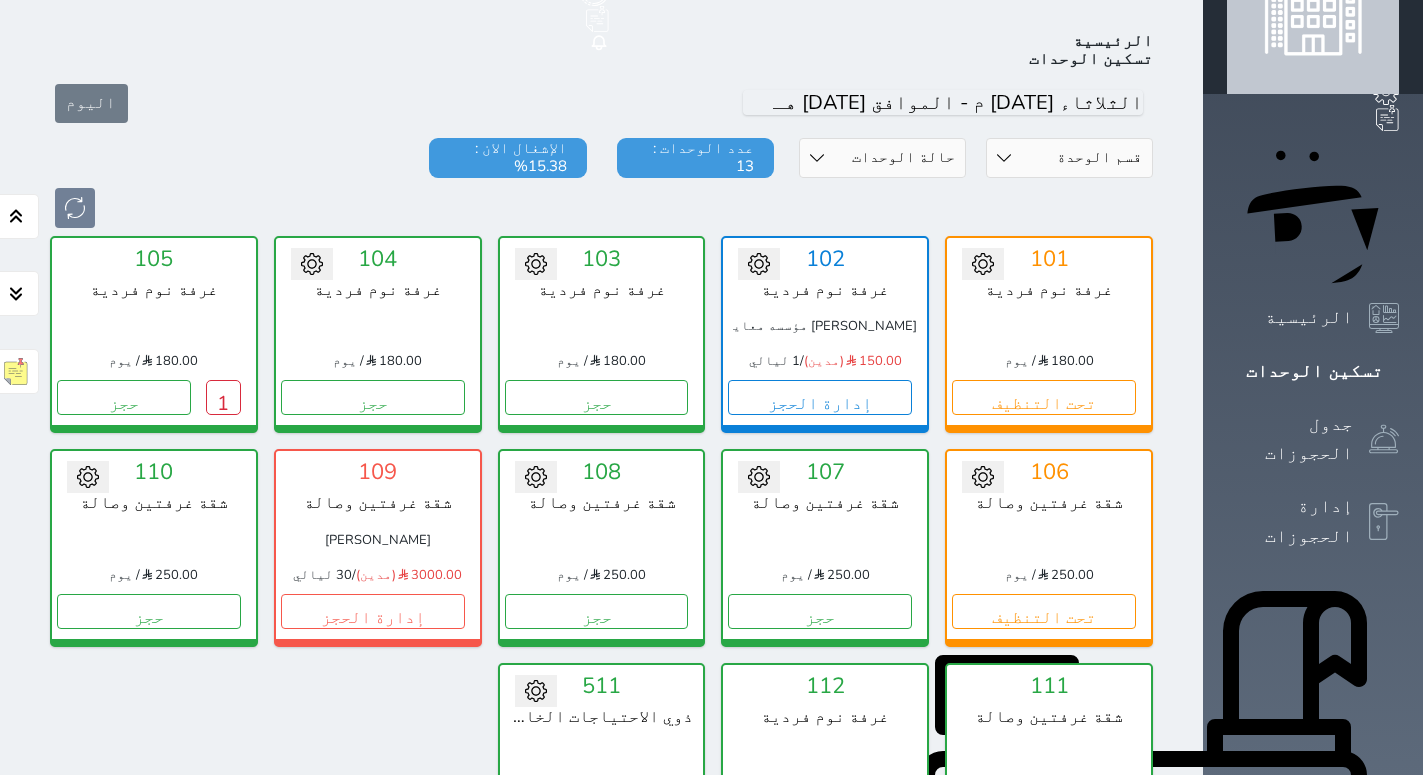 scroll, scrollTop: 0, scrollLeft: 0, axis: both 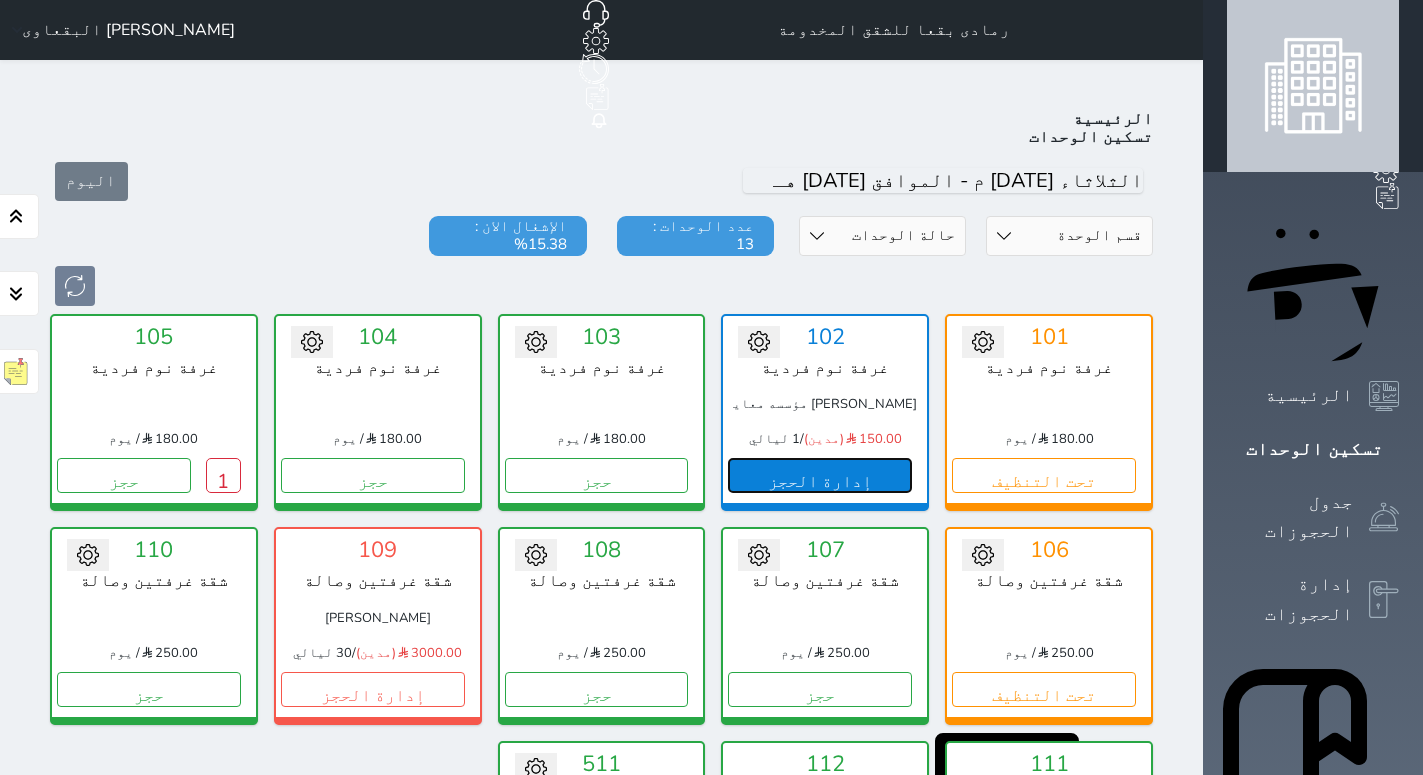 click on "إدارة الحجز" at bounding box center (820, 475) 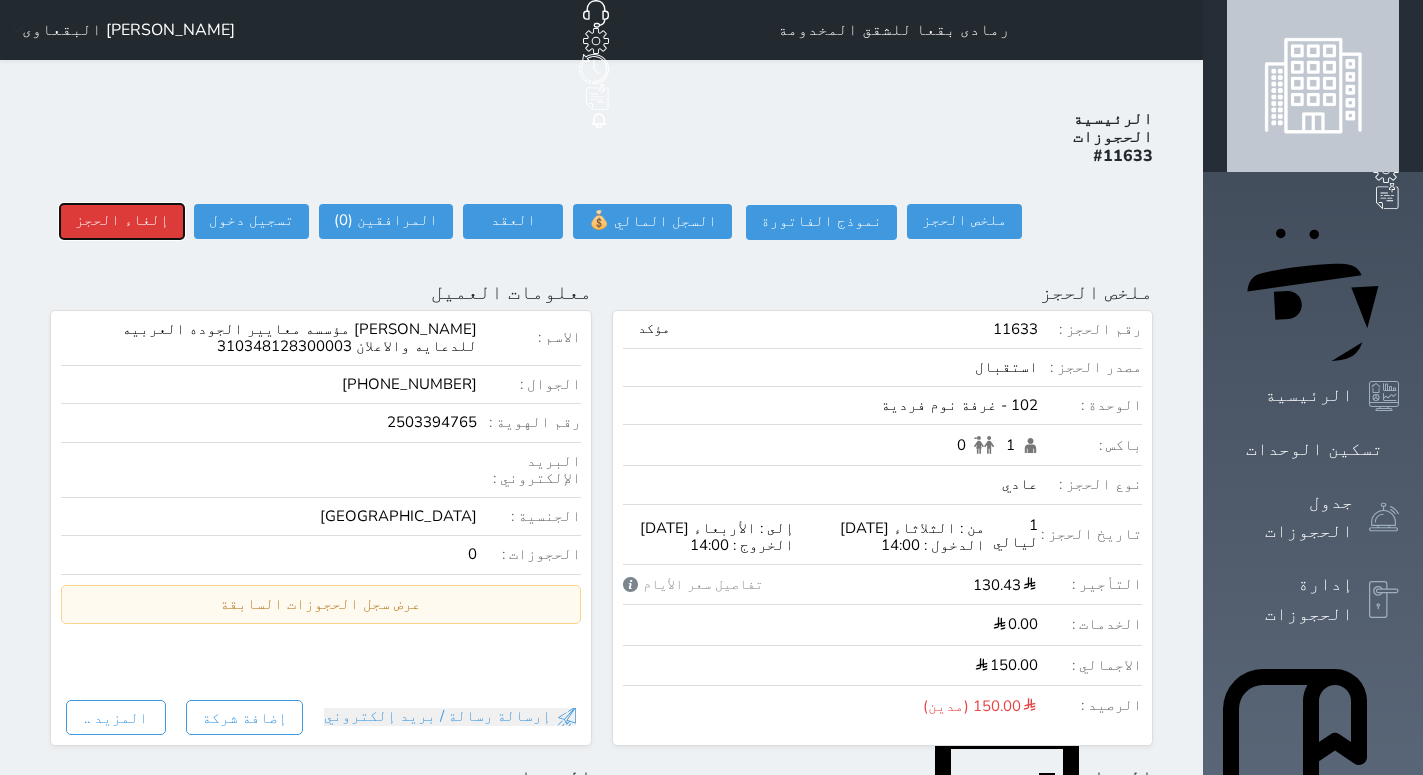 click on "إلغاء الحجز" at bounding box center (122, 221) 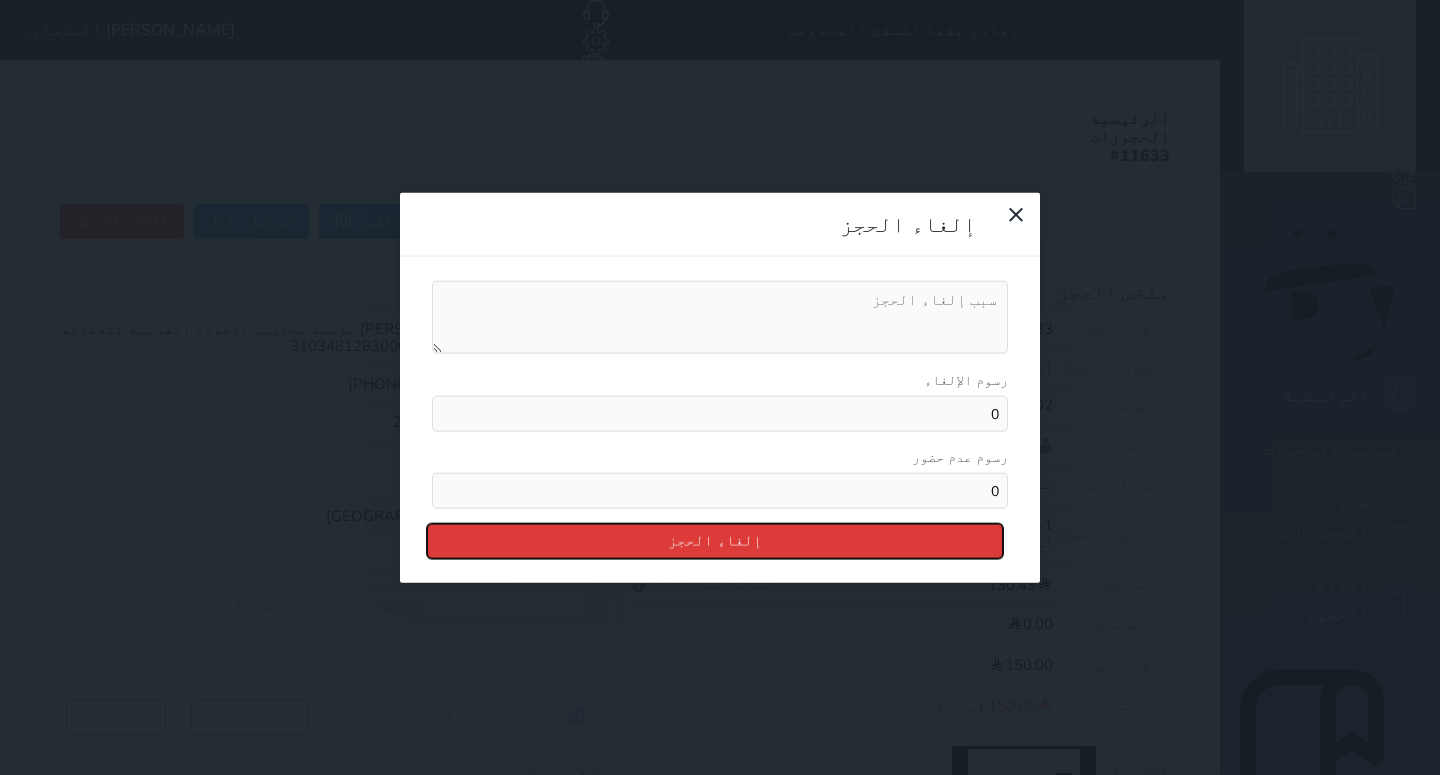 click on "إلغاء الحجز" at bounding box center [715, 541] 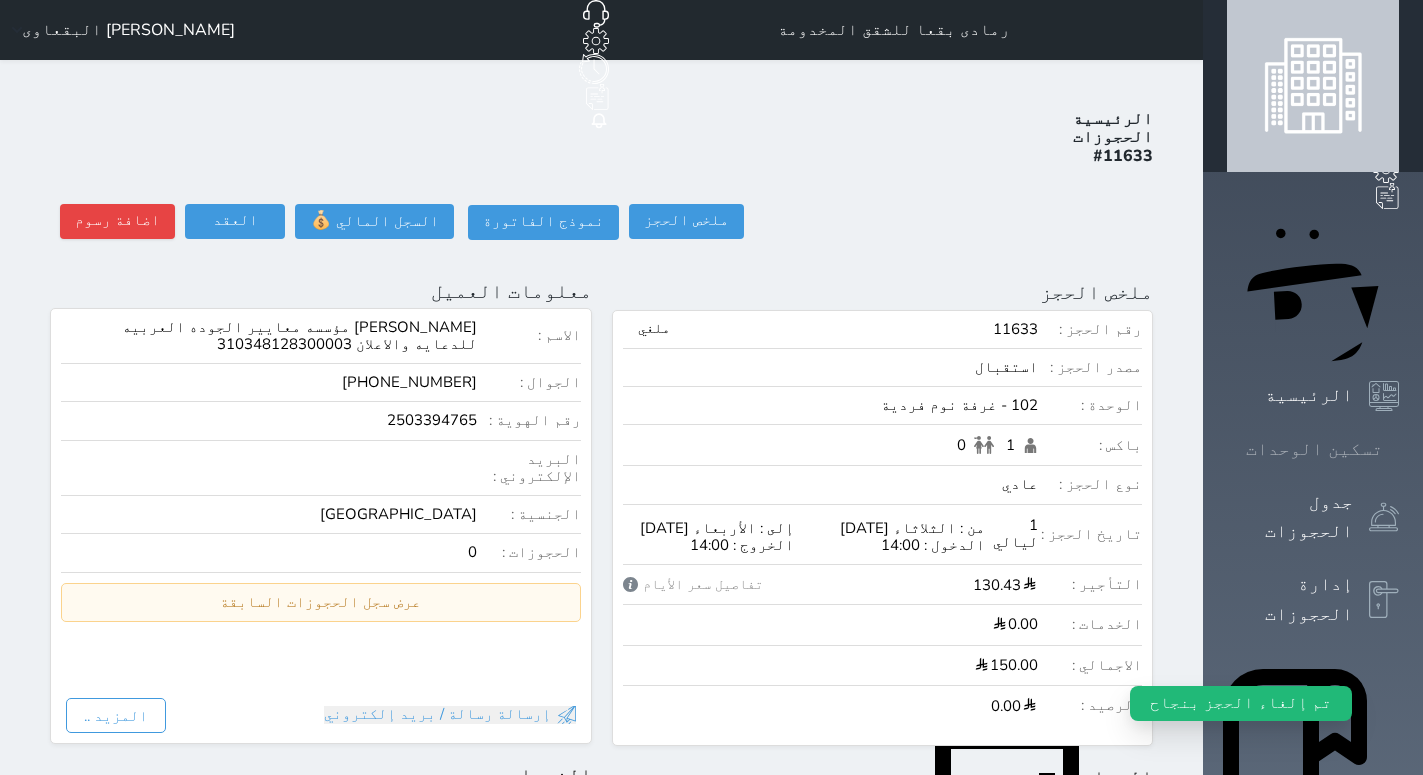 click on "تسكين الوحدات" at bounding box center (1314, 449) 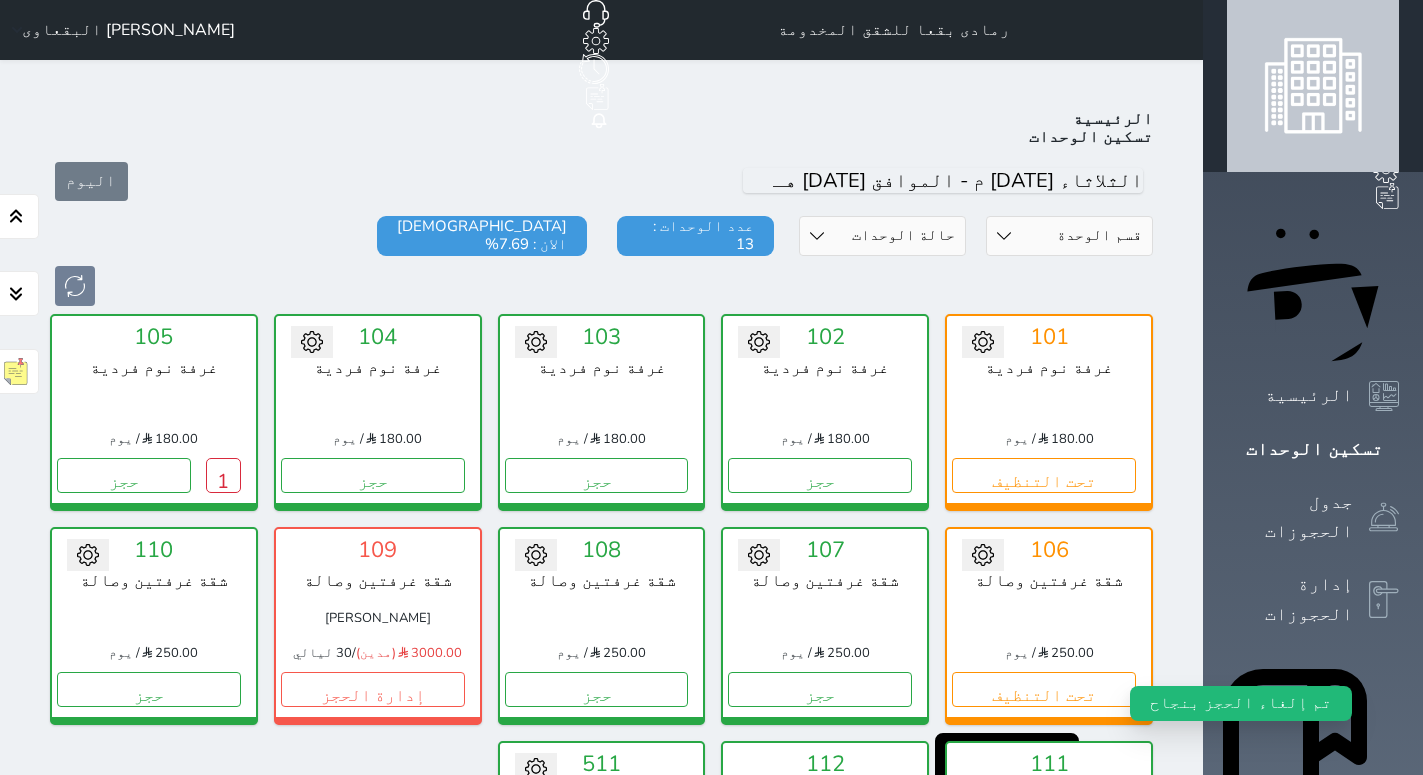 scroll, scrollTop: 78, scrollLeft: 0, axis: vertical 